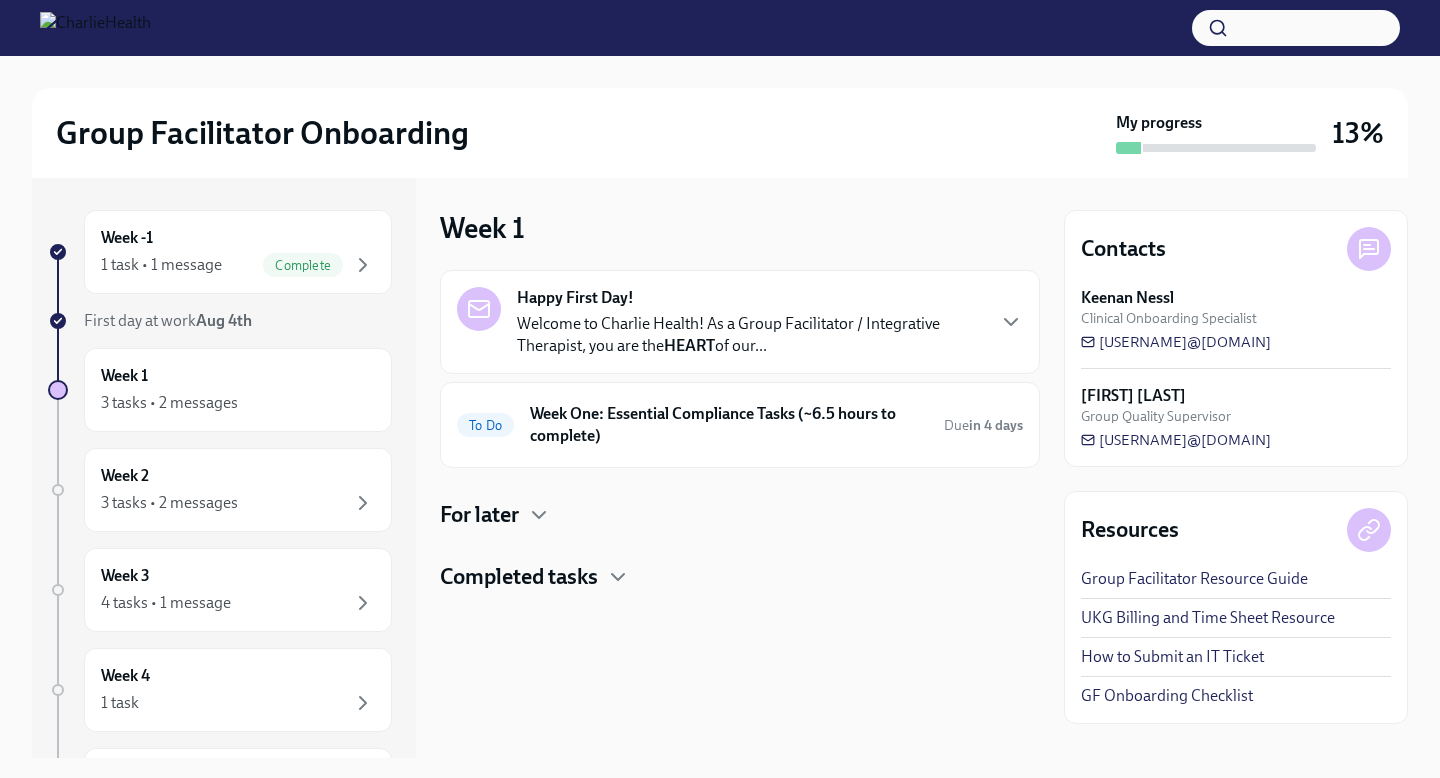scroll, scrollTop: 0, scrollLeft: 0, axis: both 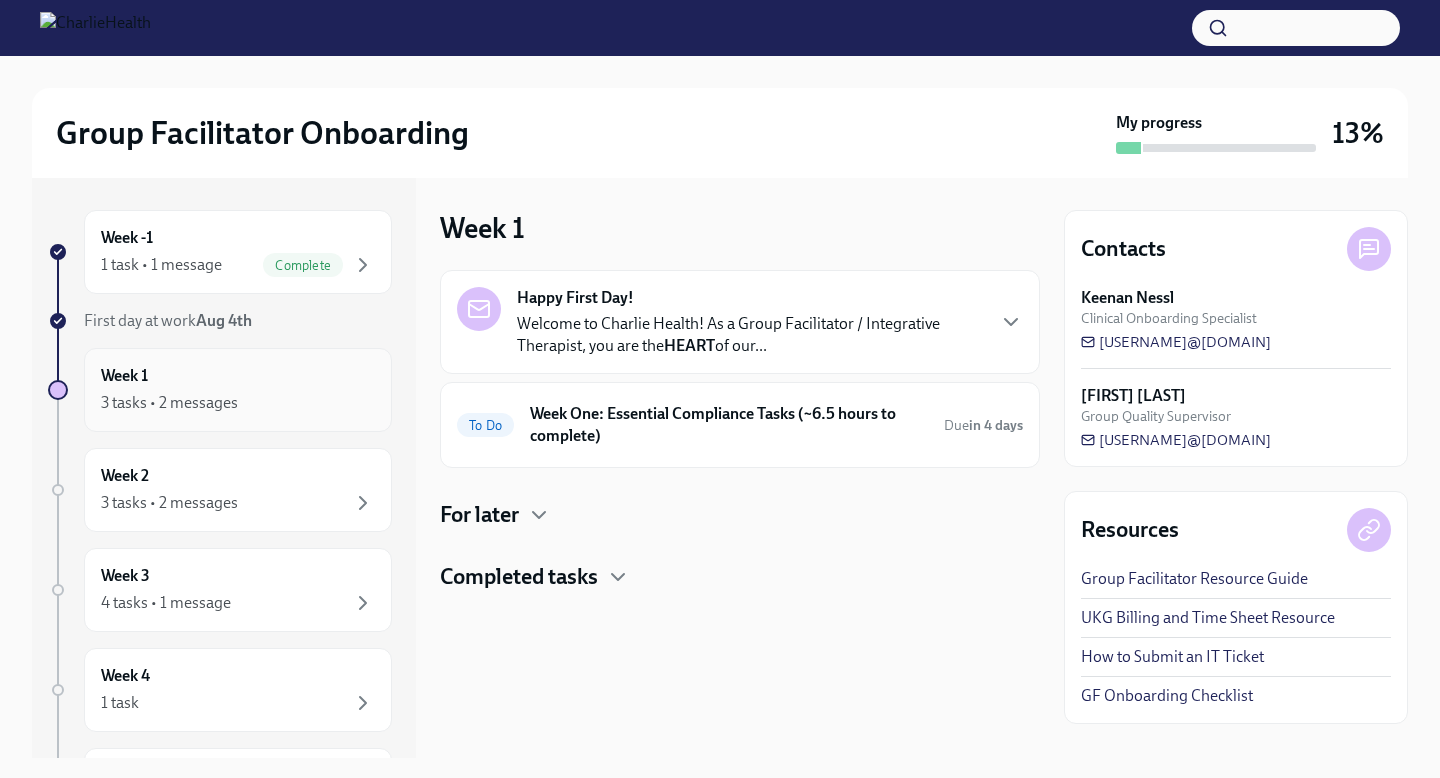 click on "Week 1 3 tasks • 2 messages" at bounding box center (238, 390) 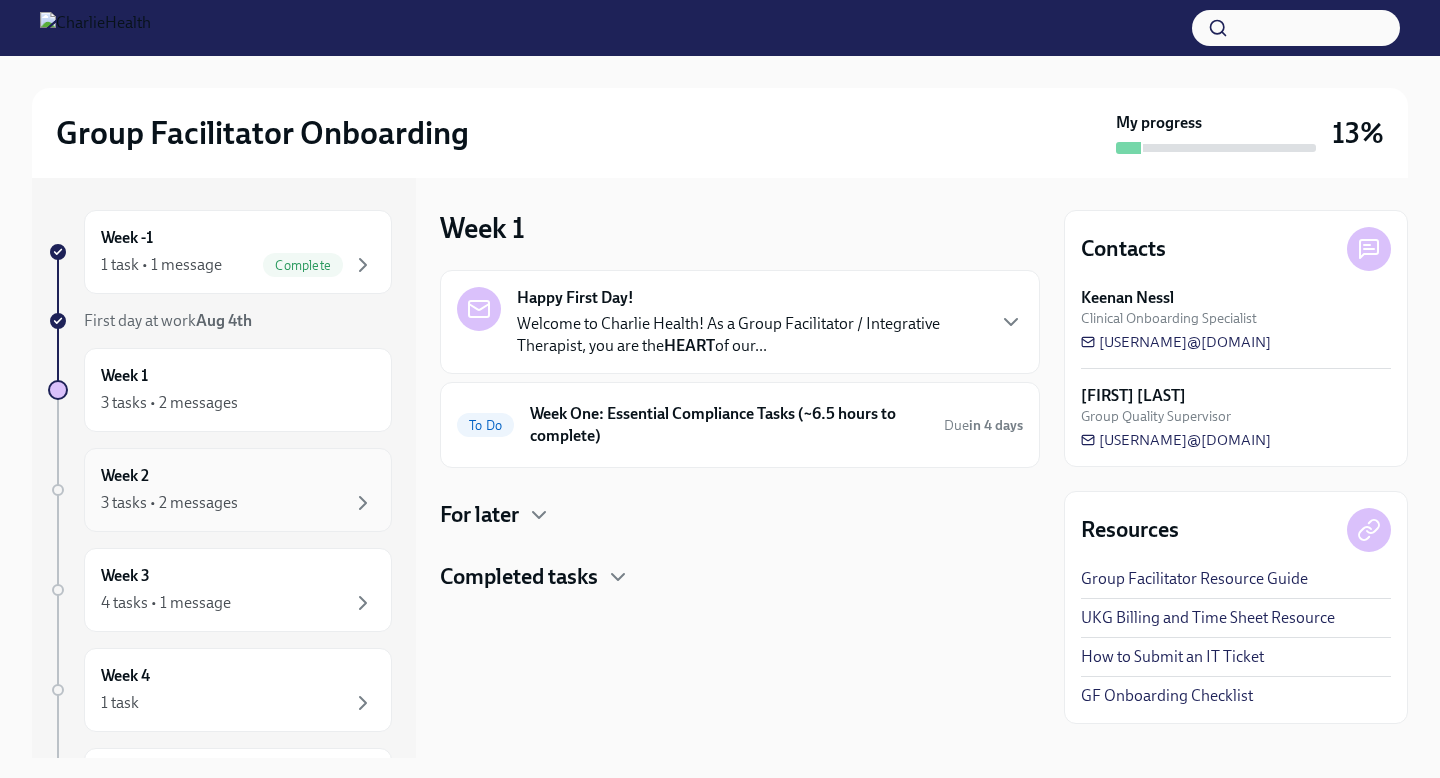 click on "Week 2 3 tasks • 2 messages" at bounding box center (238, 490) 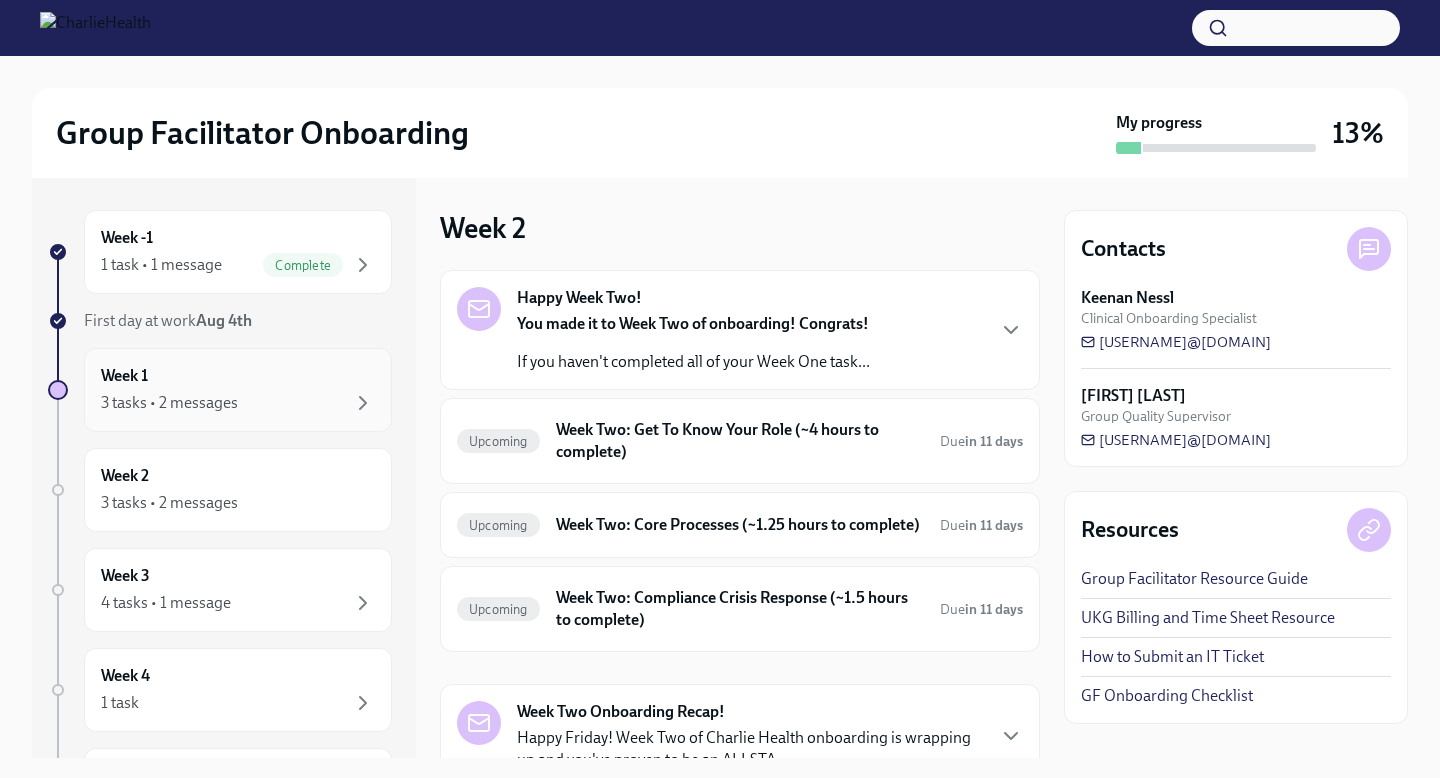 click on "3 tasks • 2 messages" at bounding box center [238, 403] 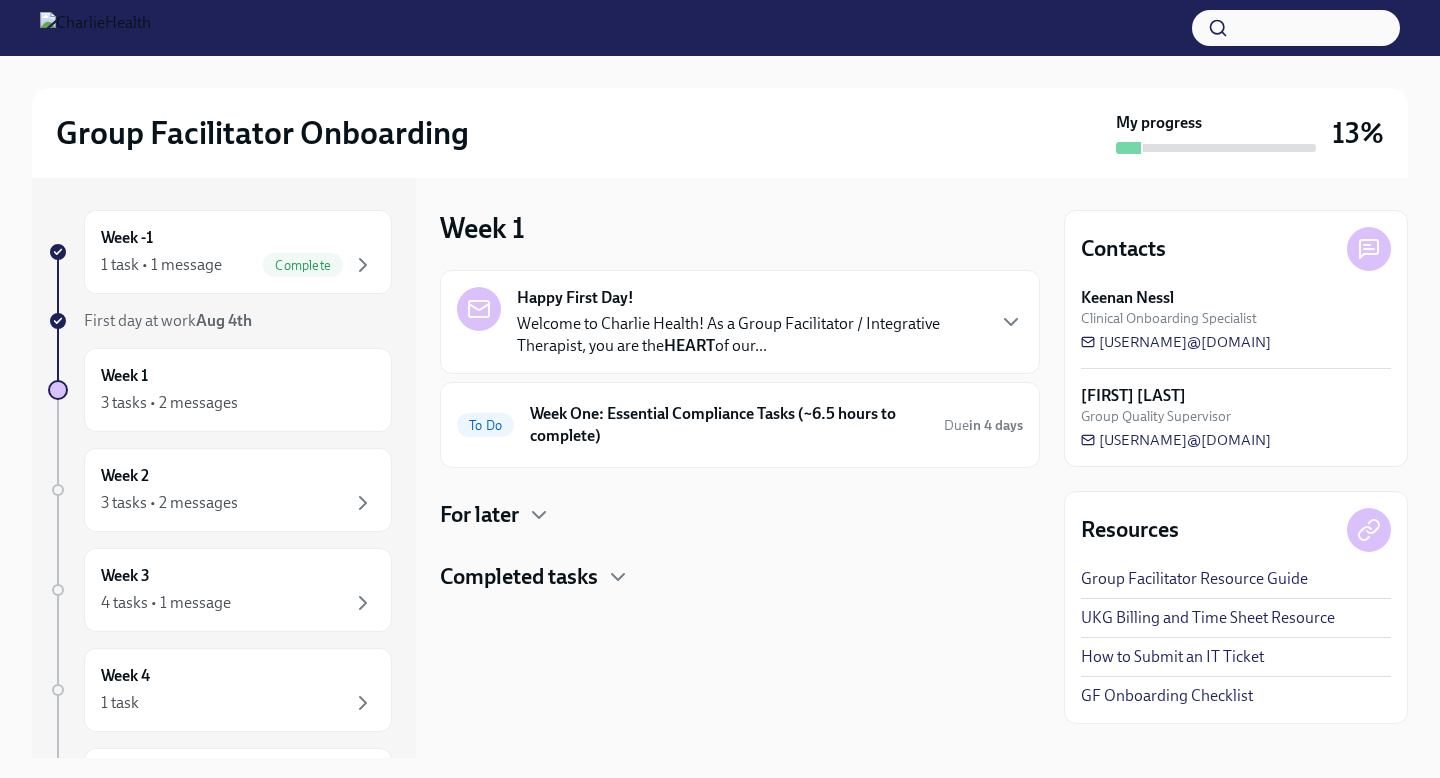 click on "Happy First Day! Welcome to Charlie Health! As a Group Facilitator / Integrative Therapist, you are the  HEART  of our..." at bounding box center [740, 322] 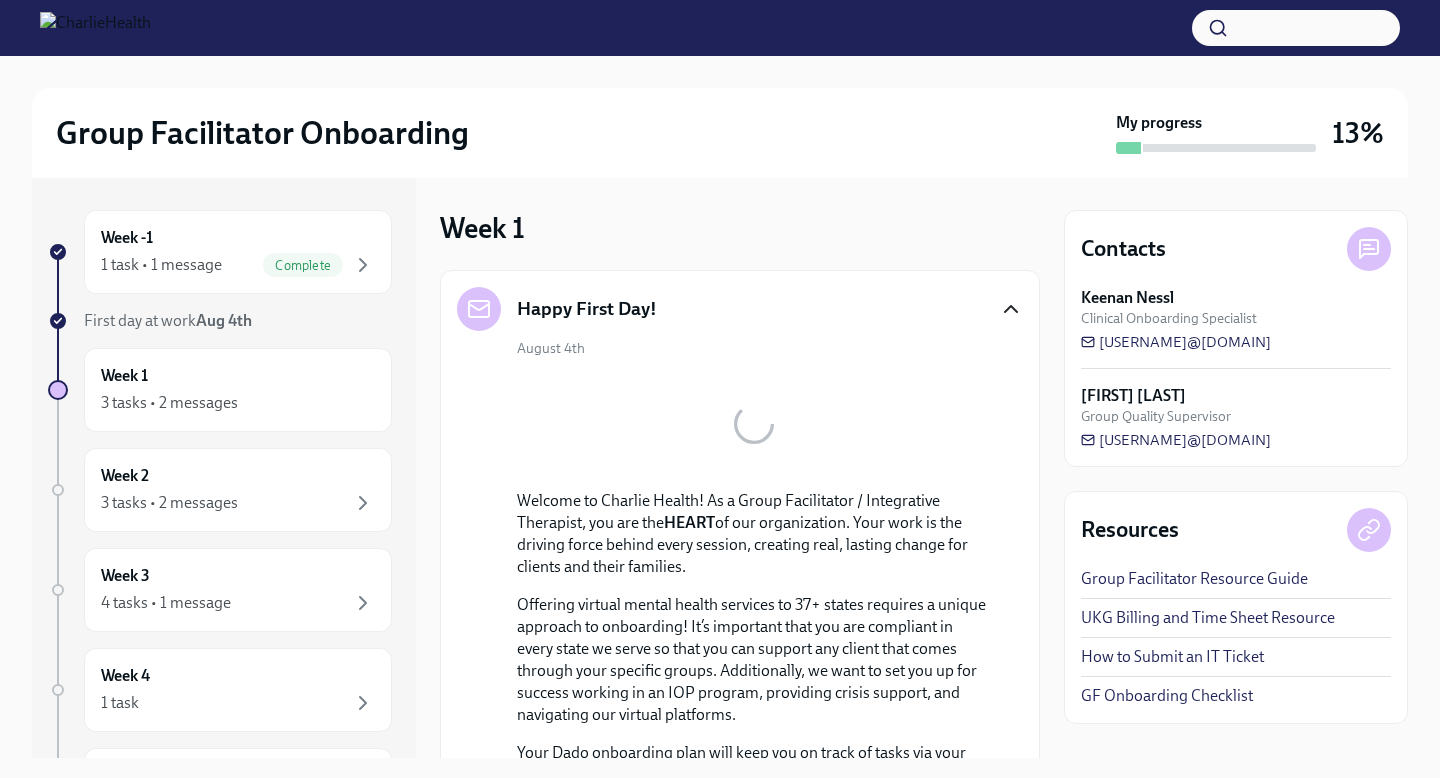 click 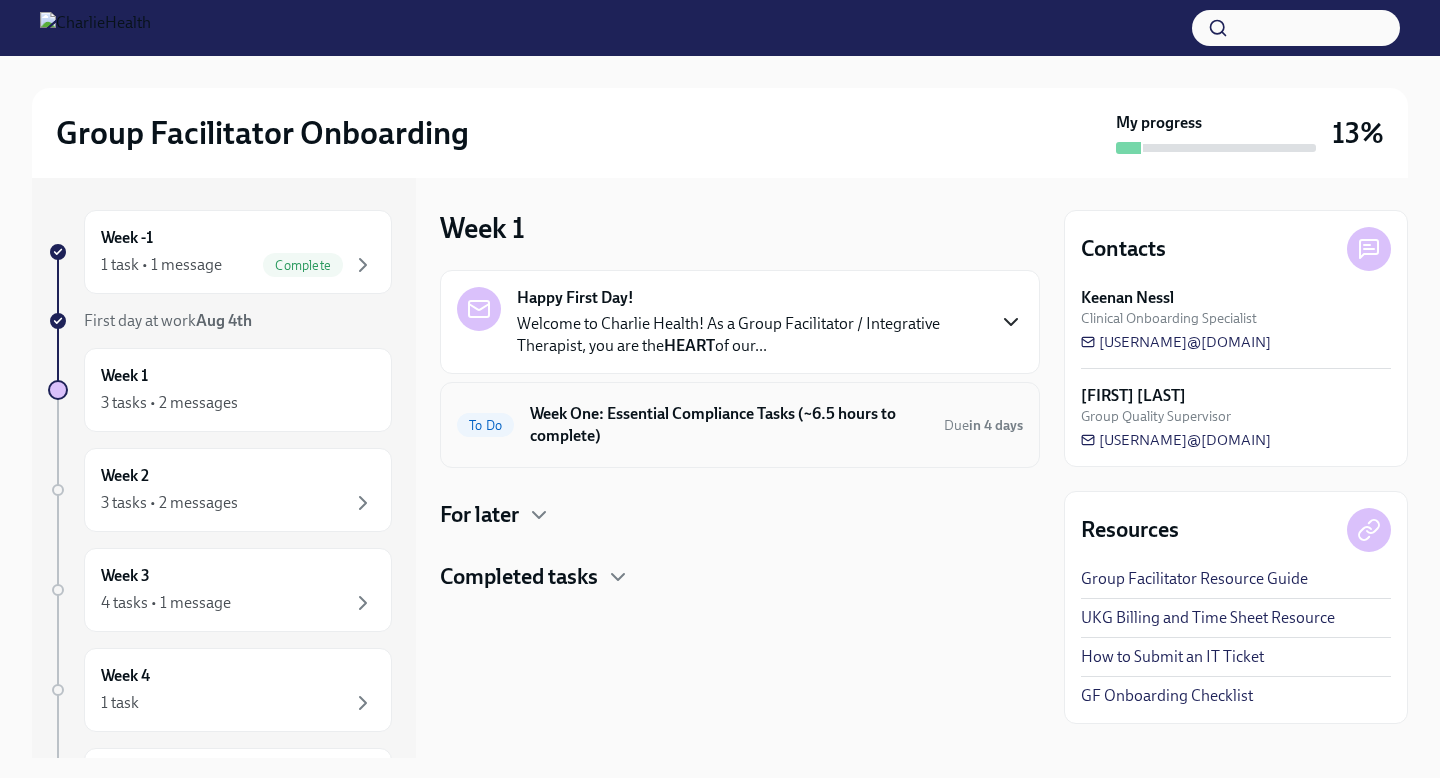 click on "Week One: Essential Compliance Tasks (~6.5 hours to complete)" at bounding box center (729, 425) 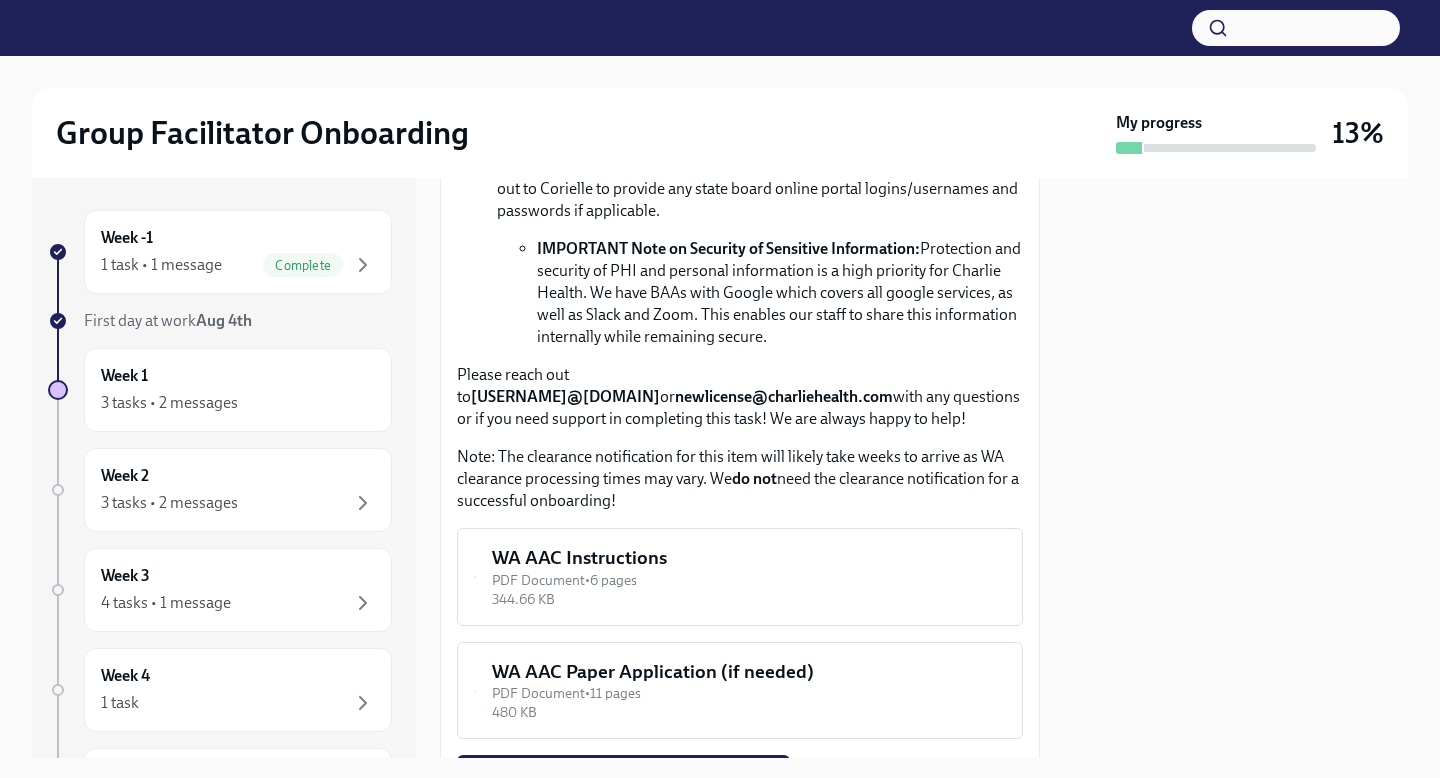 scroll, scrollTop: 1511, scrollLeft: 0, axis: vertical 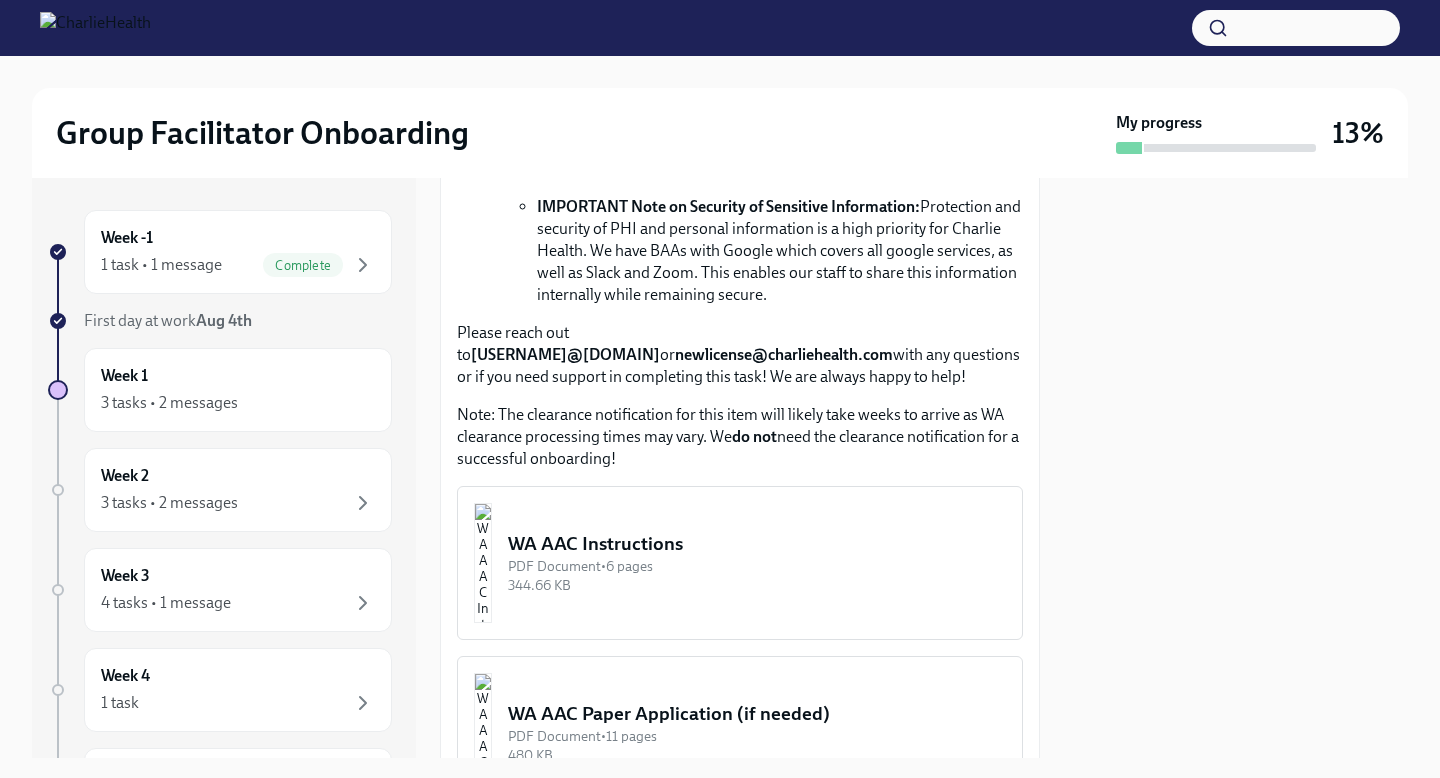 click on "WA AAC Instructions" at bounding box center [757, 544] 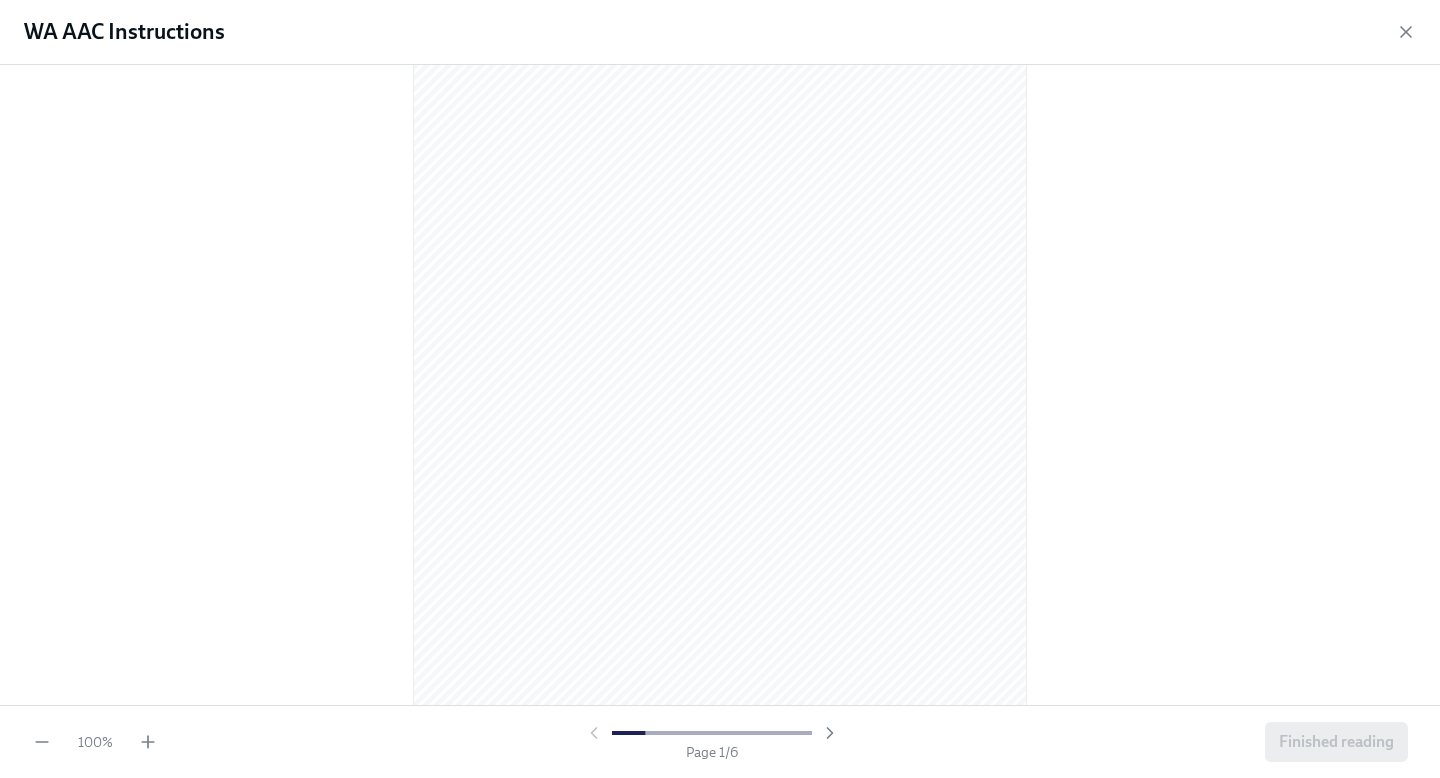 scroll, scrollTop: 42, scrollLeft: 0, axis: vertical 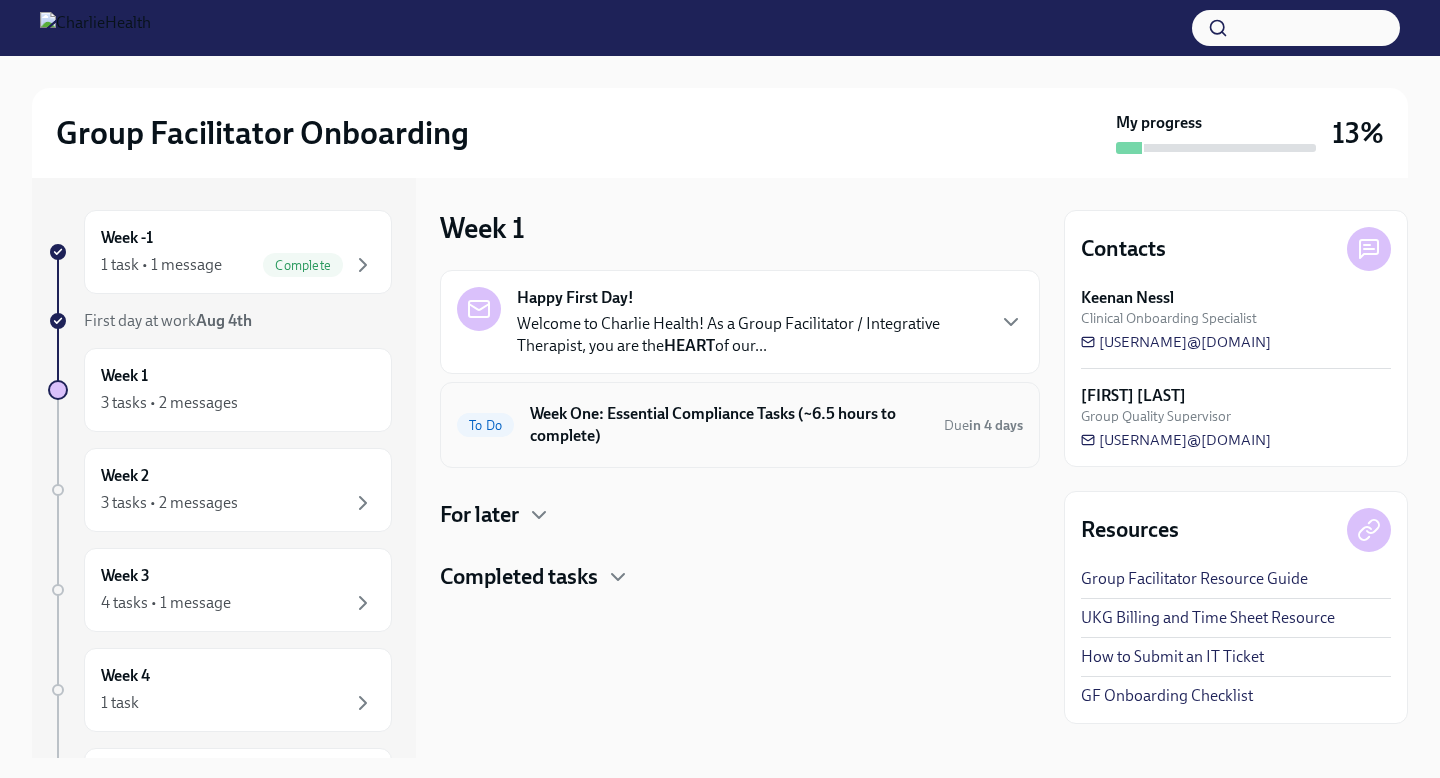click on "Week One: Essential Compliance Tasks (~6.5 hours to complete)" at bounding box center (729, 425) 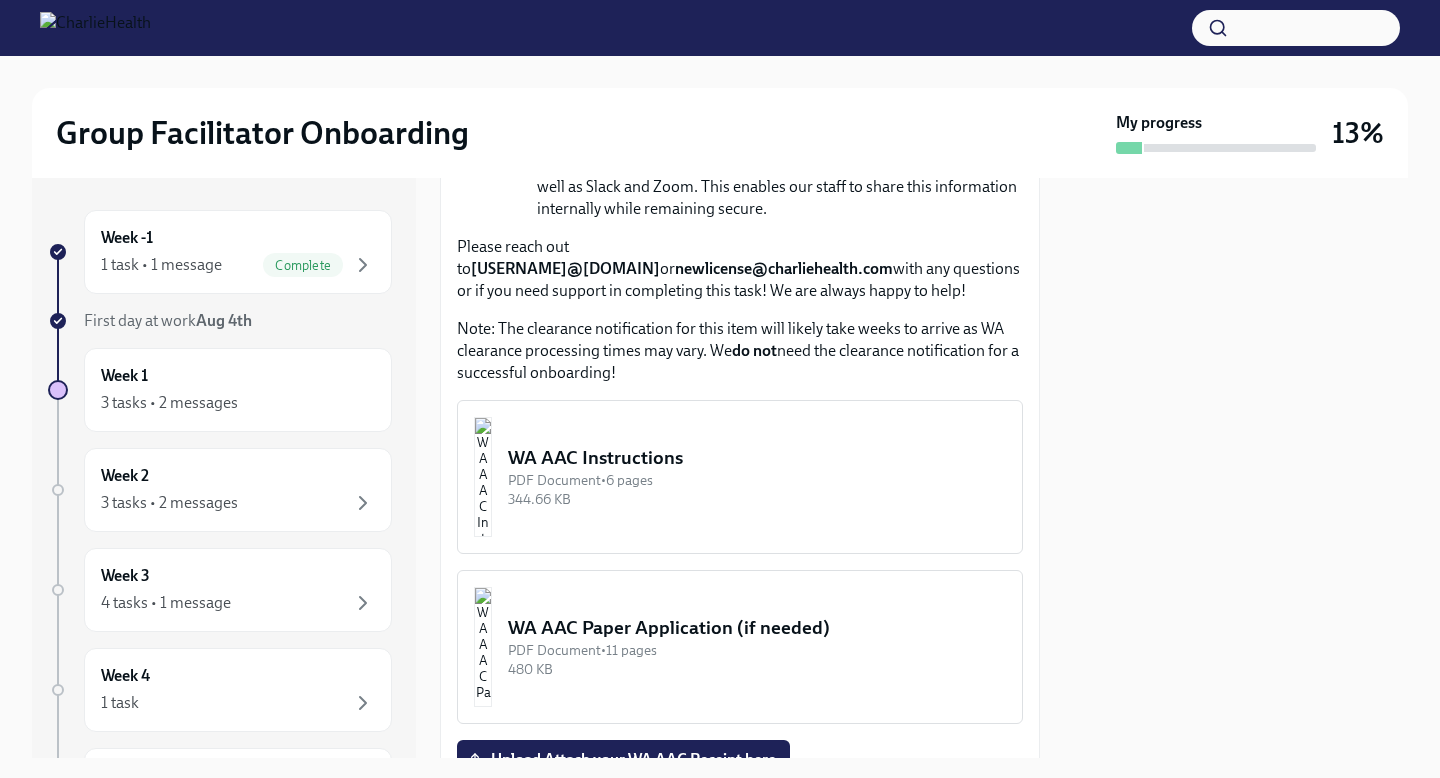 scroll, scrollTop: 1663, scrollLeft: 0, axis: vertical 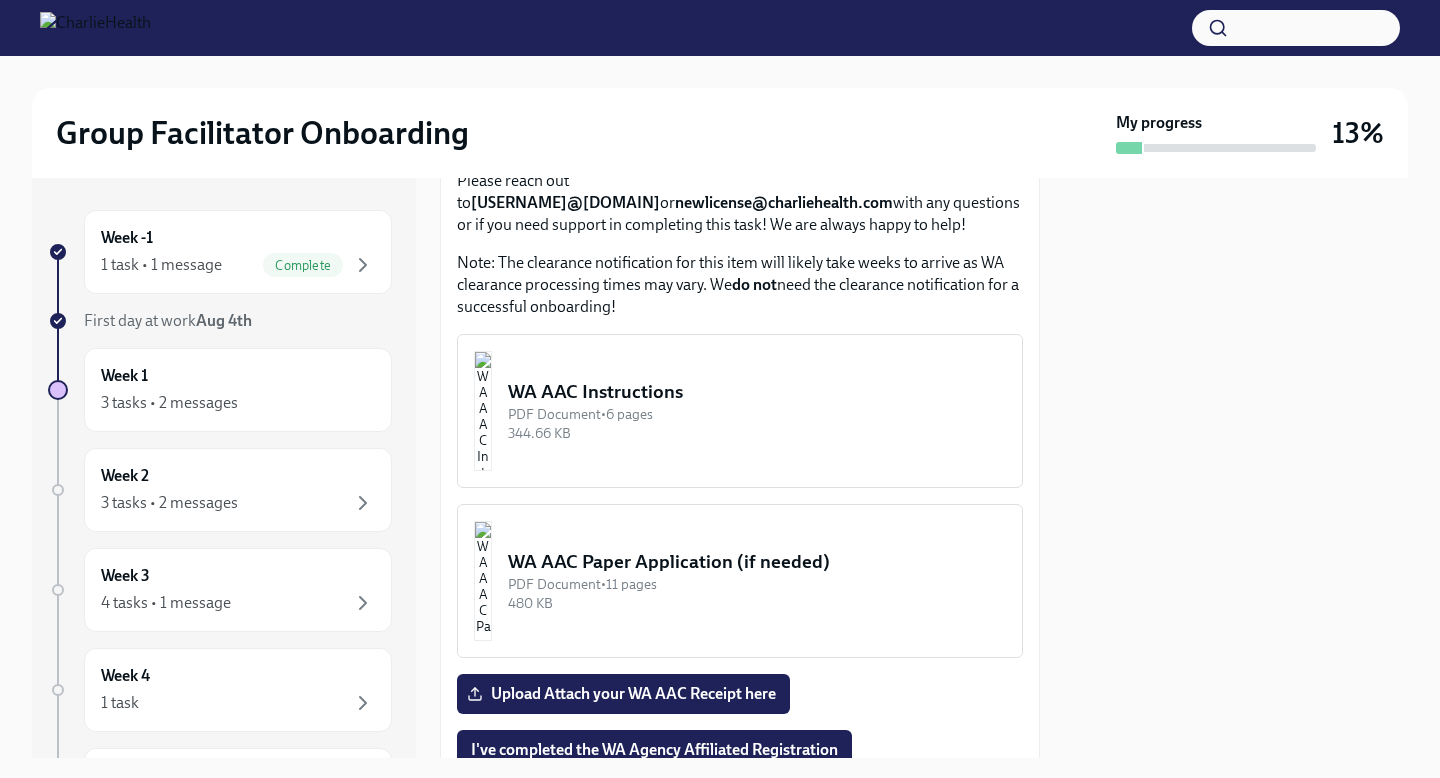 click on "WA AAC Paper Application (if needed)" at bounding box center (757, 562) 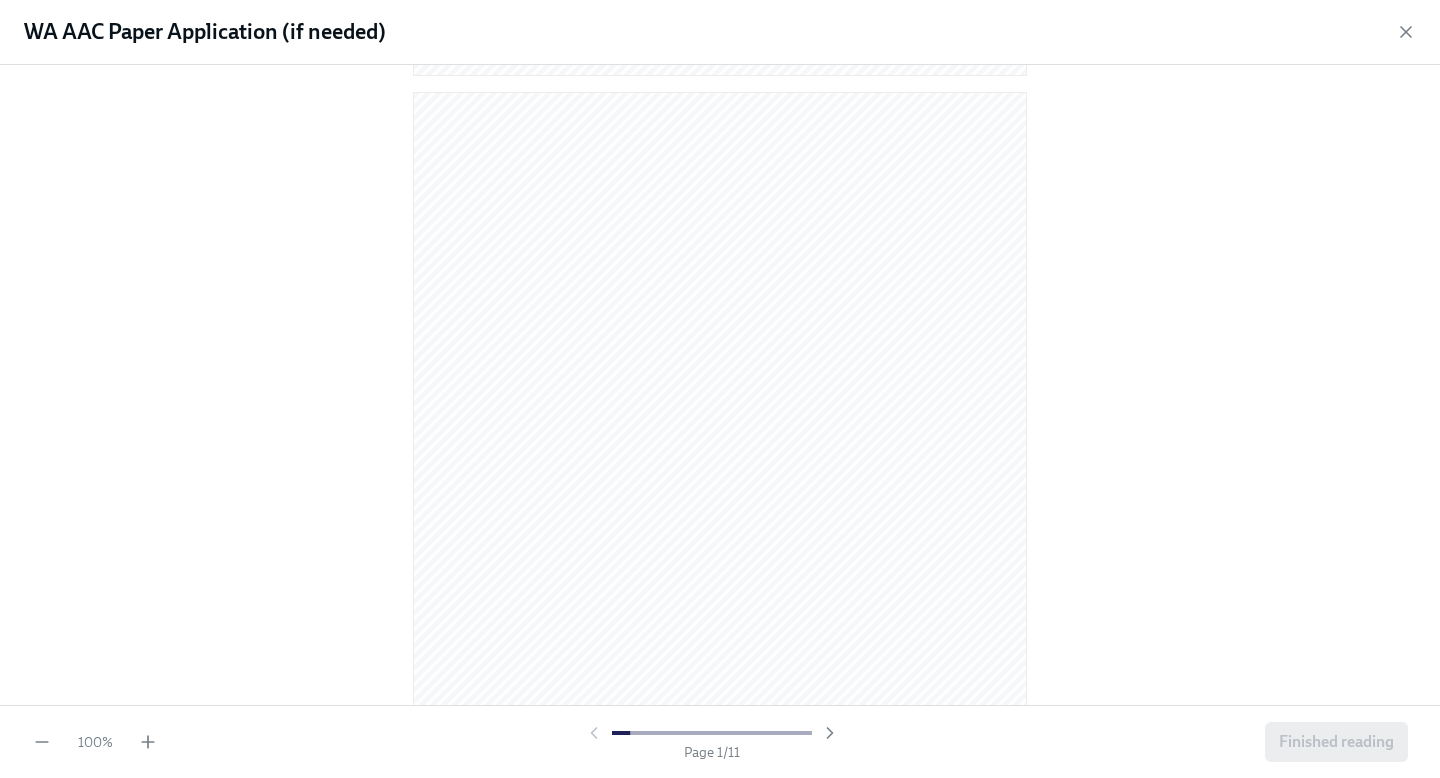 scroll, scrollTop: 1349, scrollLeft: 0, axis: vertical 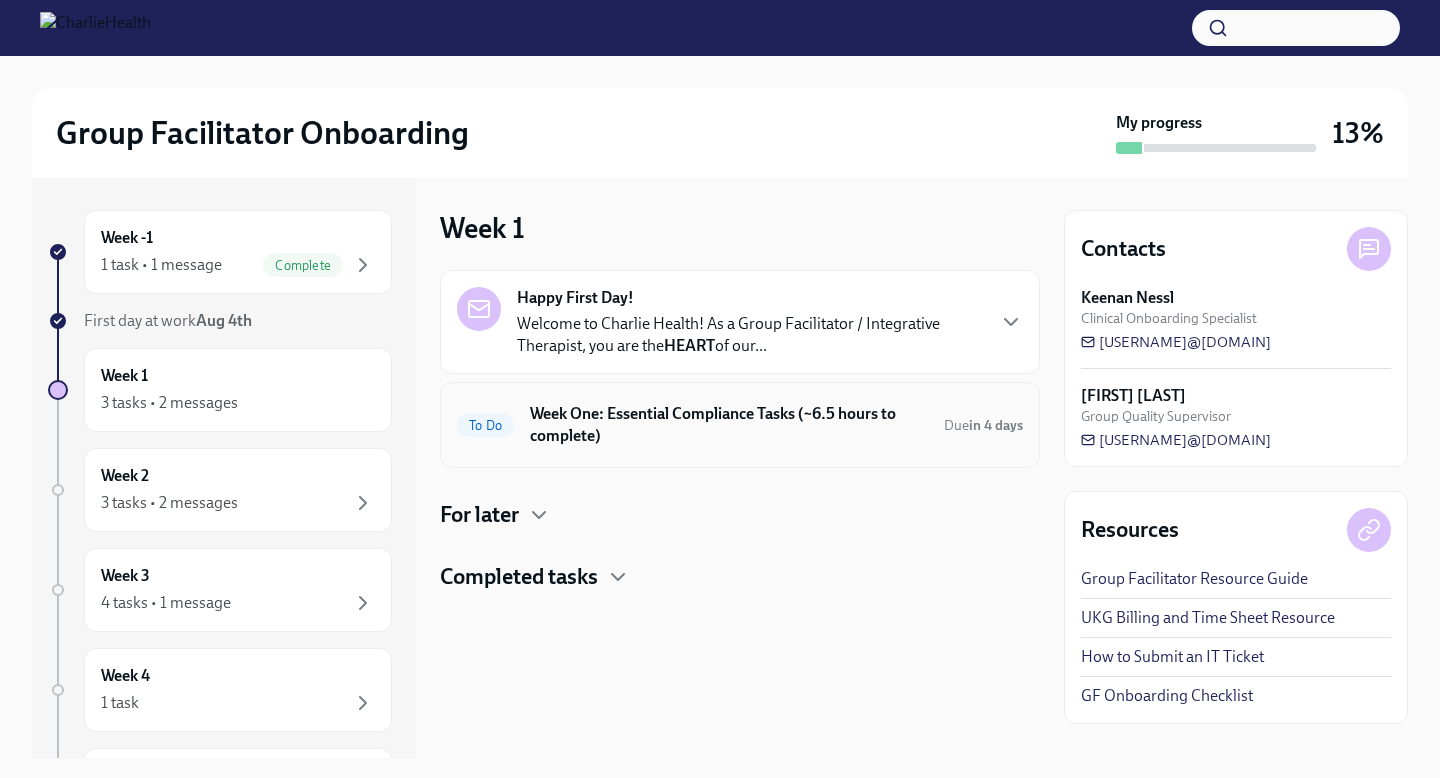 click on "Week One: Essential Compliance Tasks (~6.5 hours to complete)" at bounding box center (729, 425) 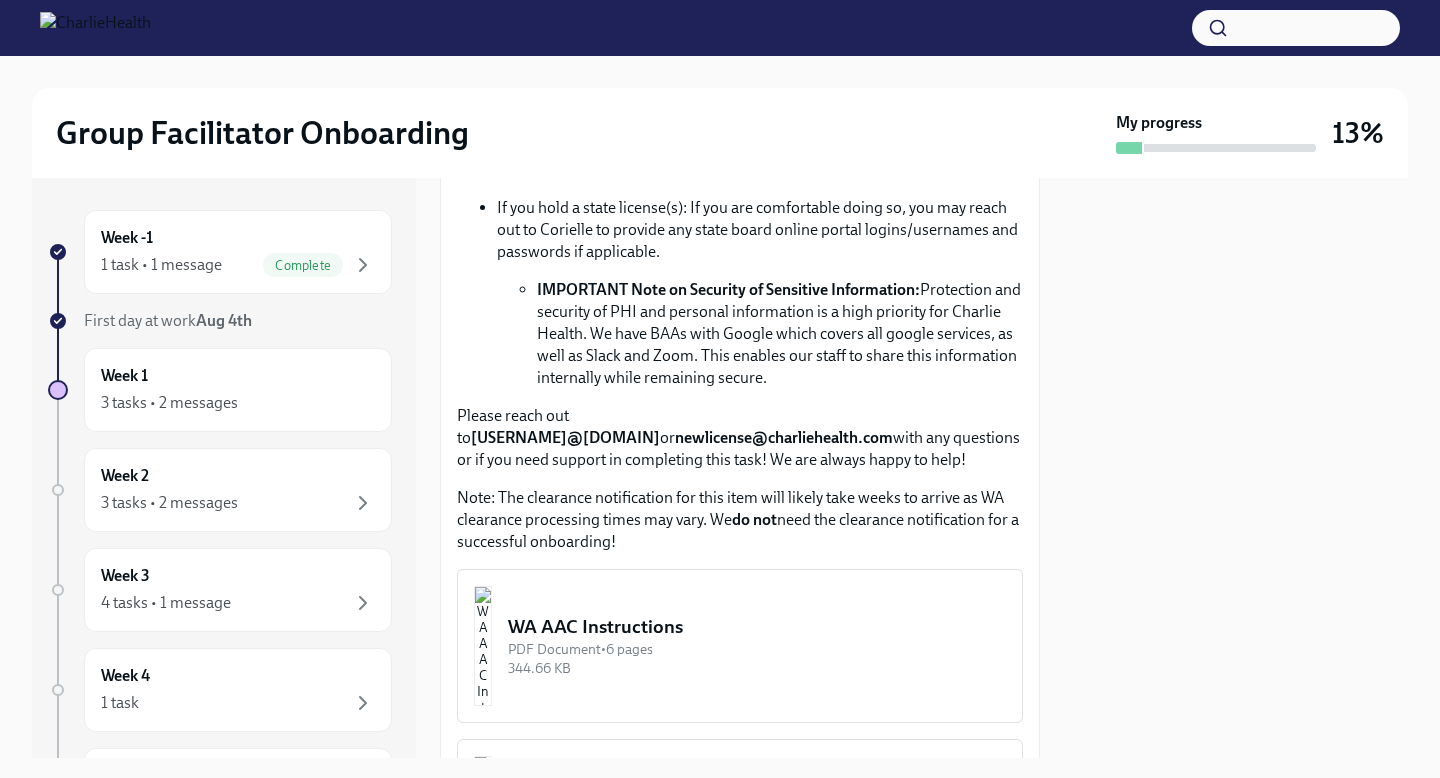 scroll, scrollTop: 1429, scrollLeft: 0, axis: vertical 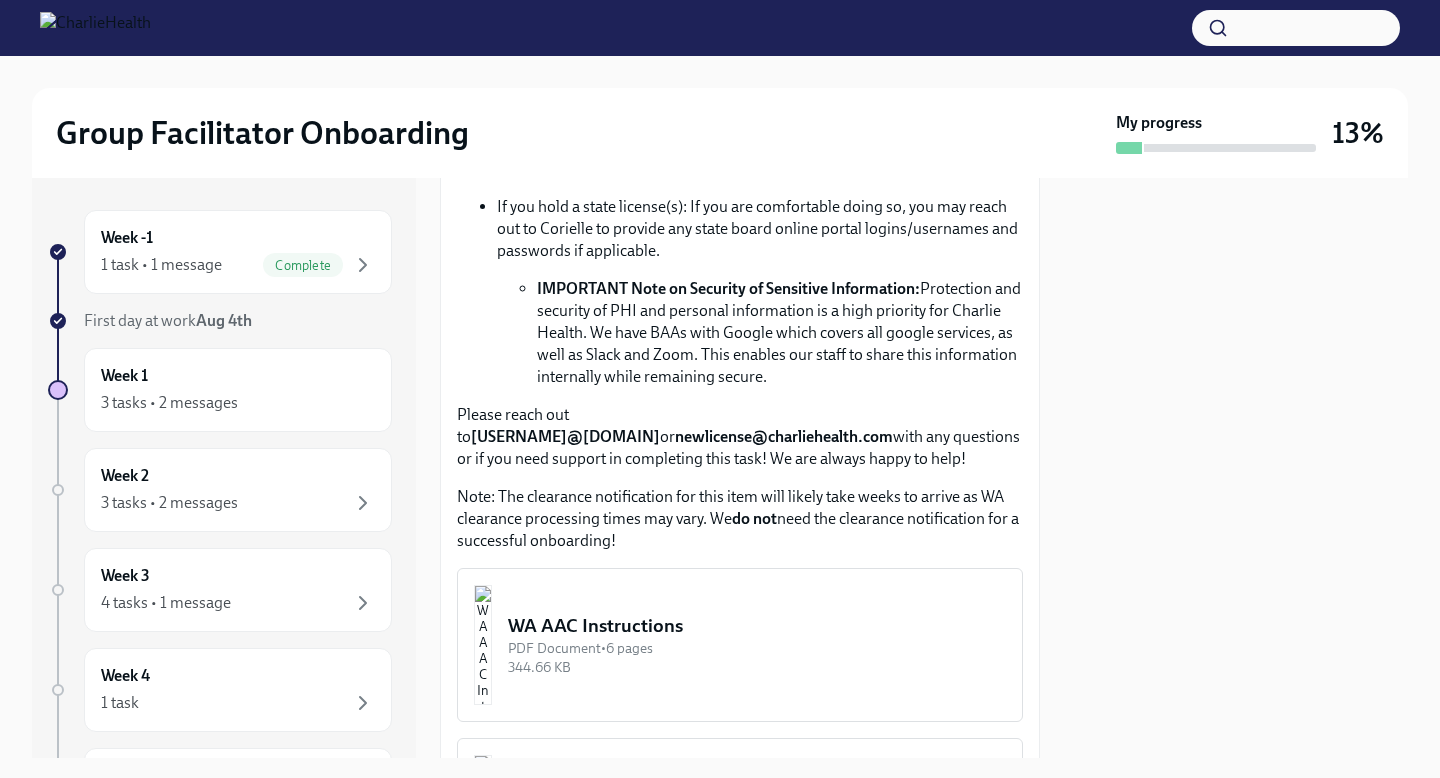 click on "WA AAC Instructions" at bounding box center [757, 626] 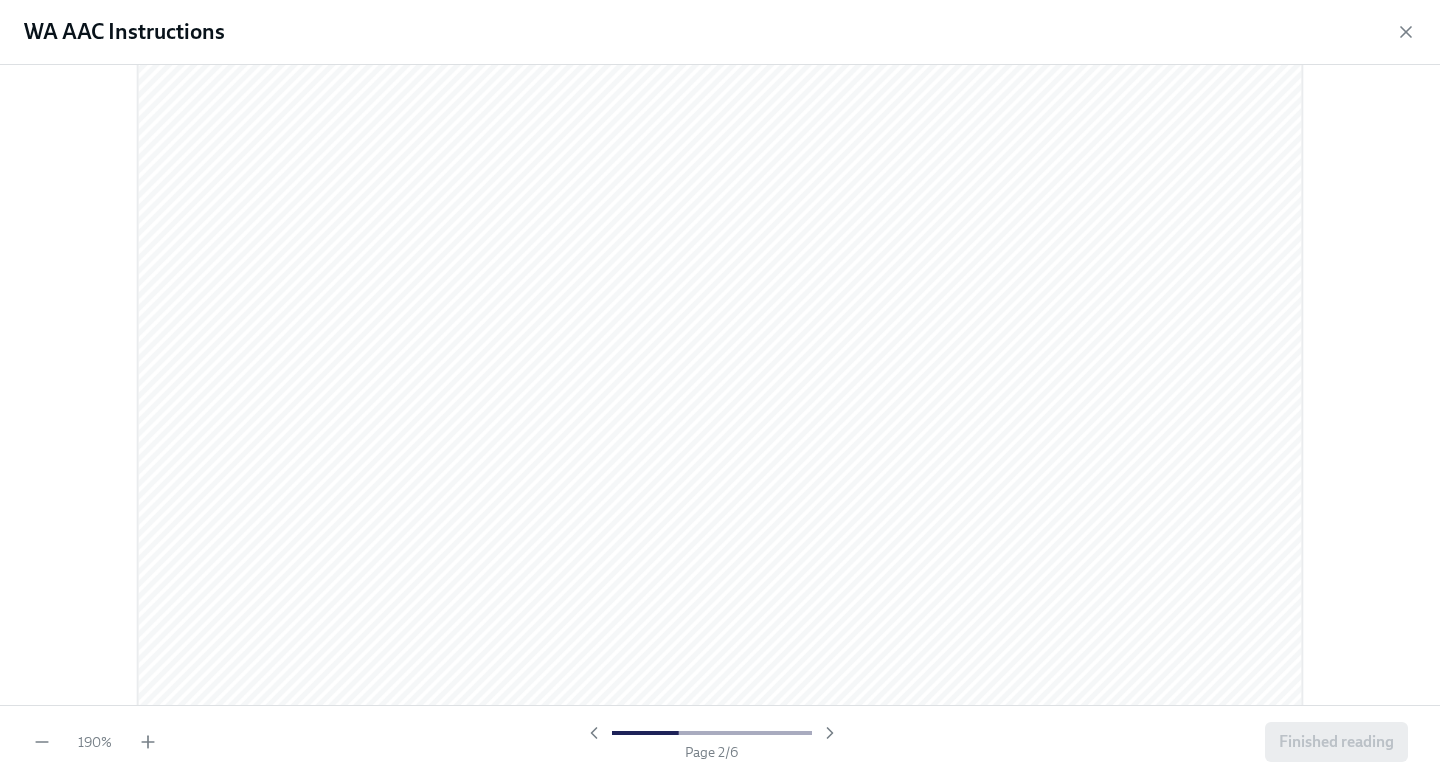 scroll, scrollTop: 1942, scrollLeft: 0, axis: vertical 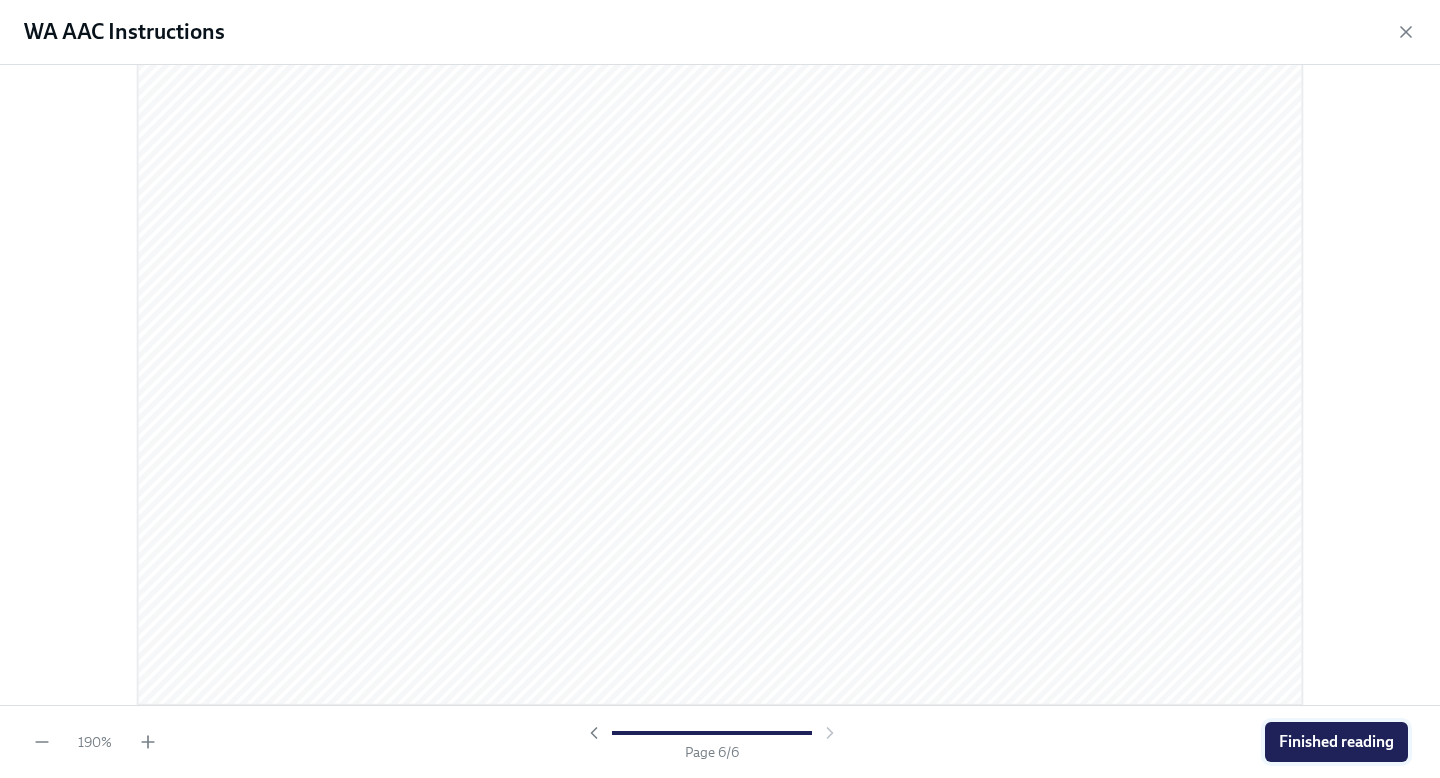 click on "Finished reading" at bounding box center (1336, 742) 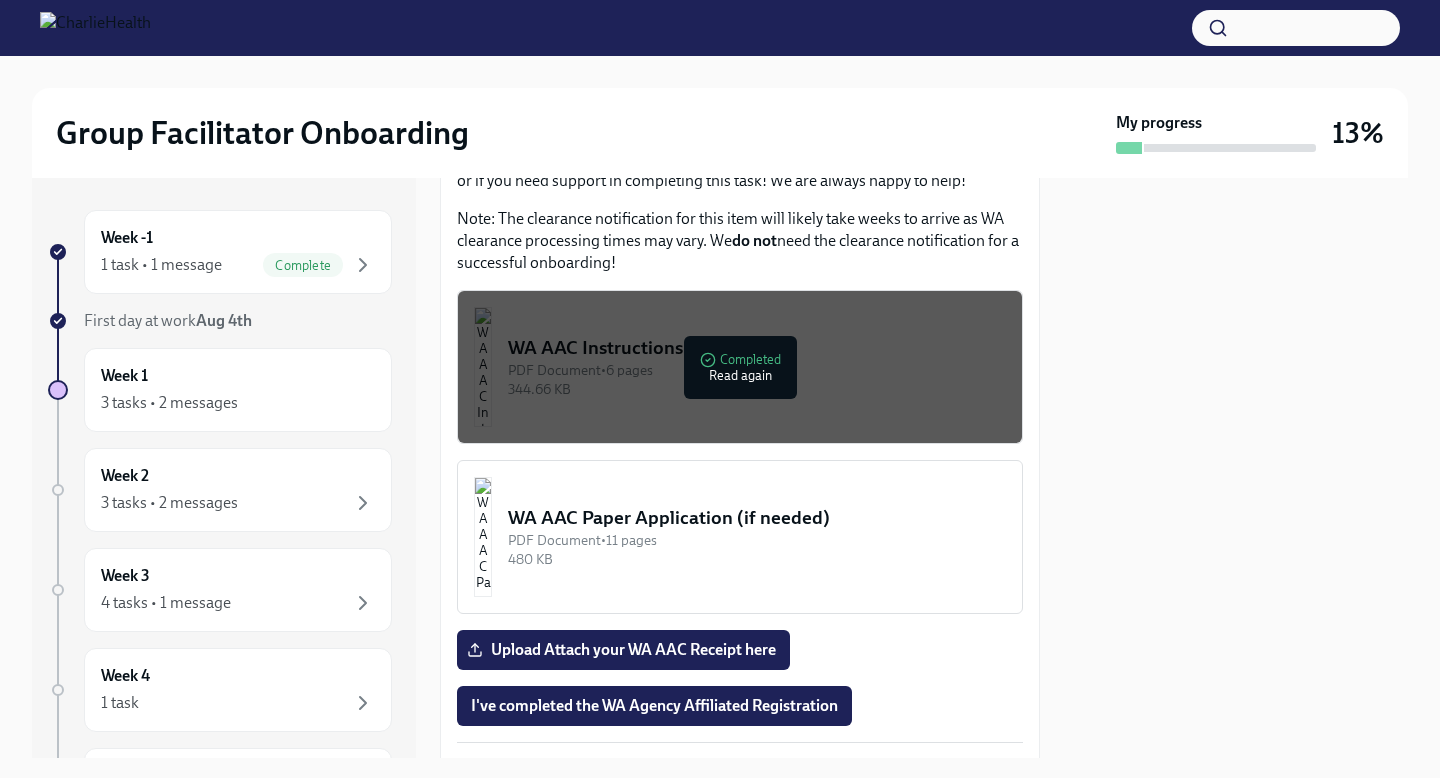 scroll, scrollTop: 1989, scrollLeft: 0, axis: vertical 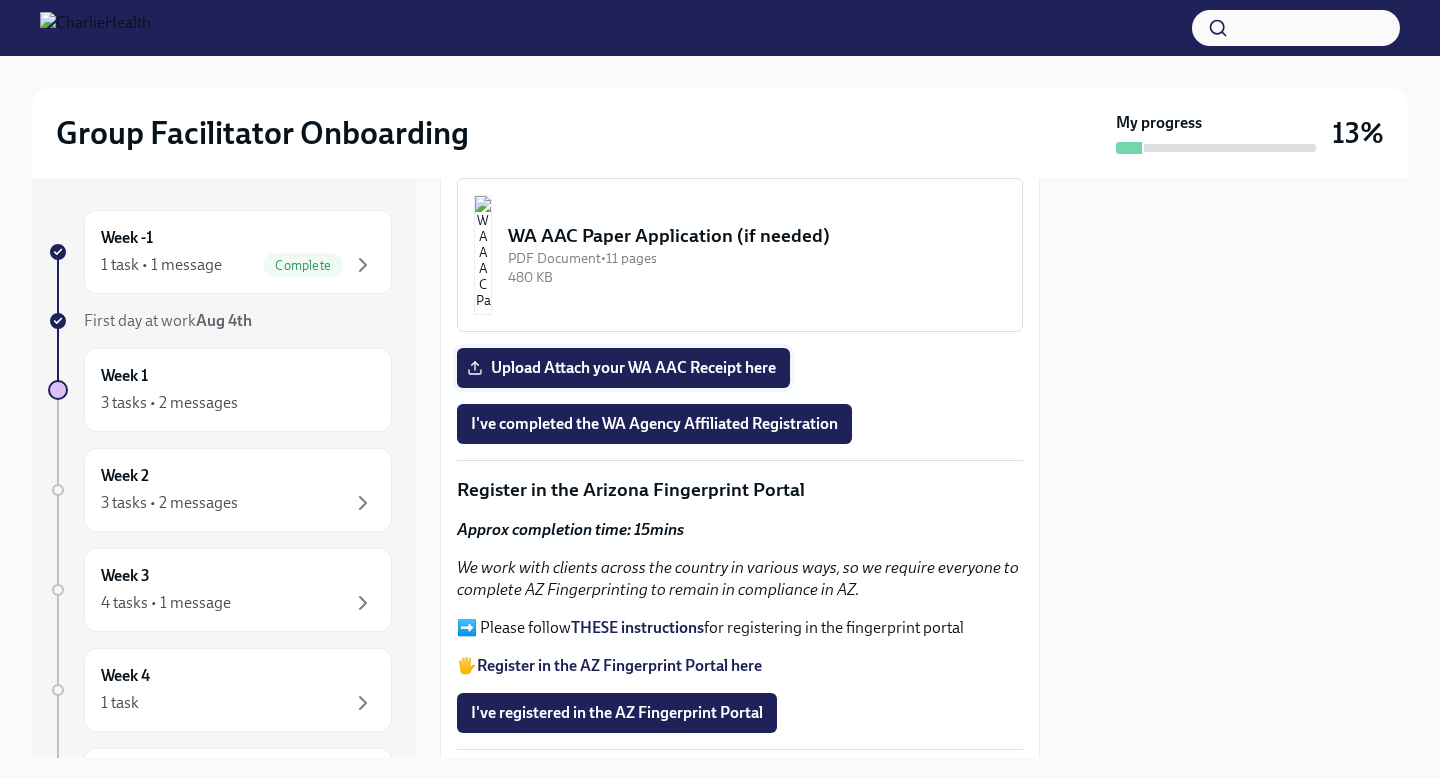 click on "Upload Attach your WA AAC Receipt here" at bounding box center [623, 368] 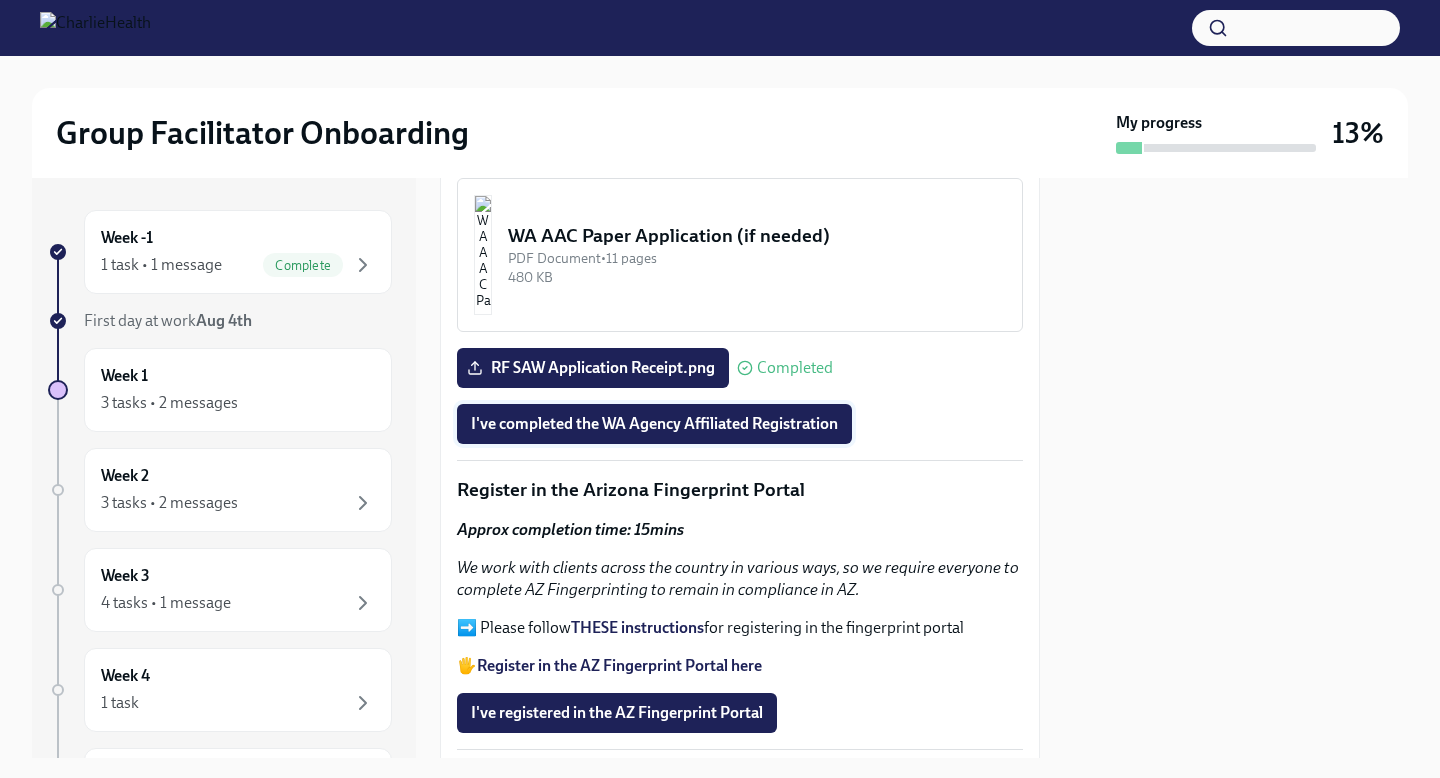 click on "I've completed the WA Agency Affiliated Registration" at bounding box center [654, 424] 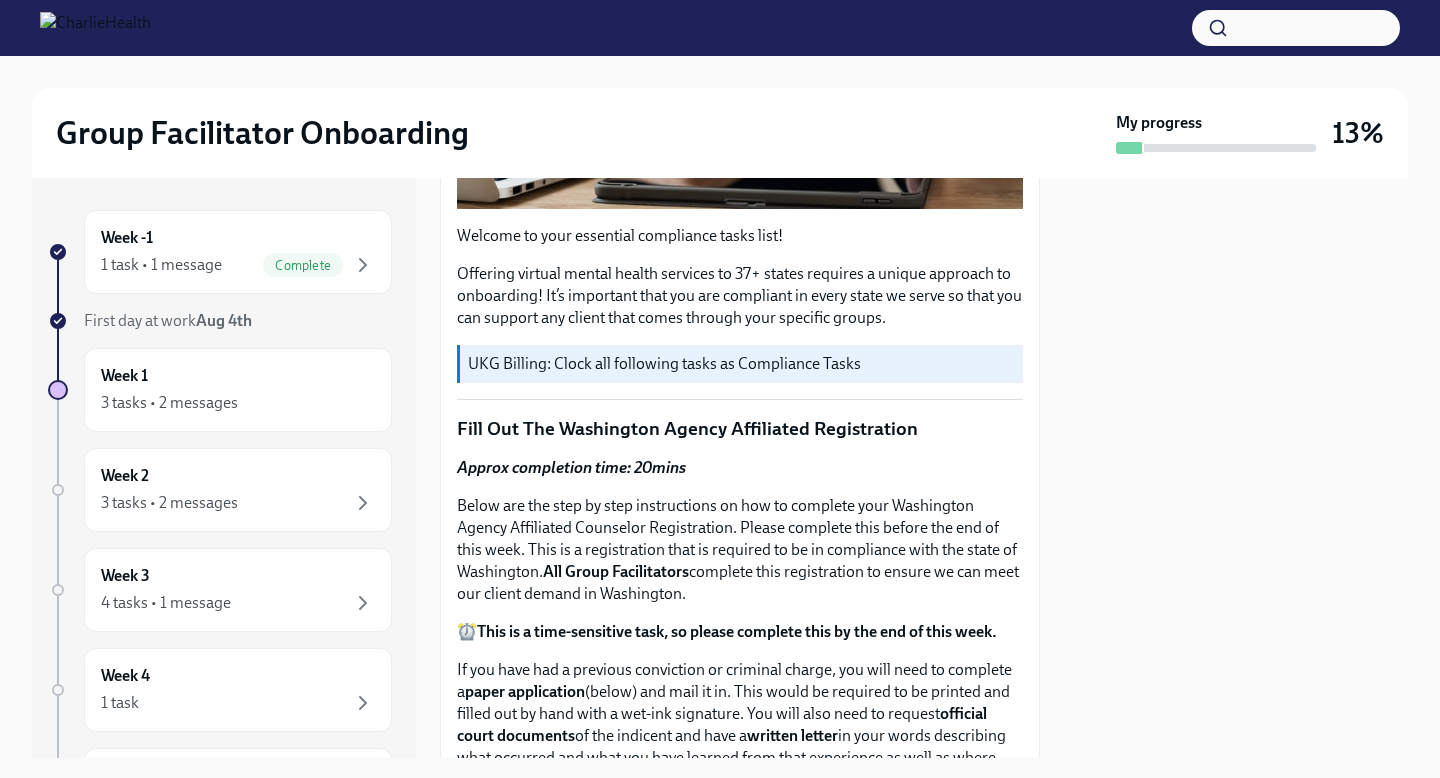 scroll, scrollTop: 0, scrollLeft: 0, axis: both 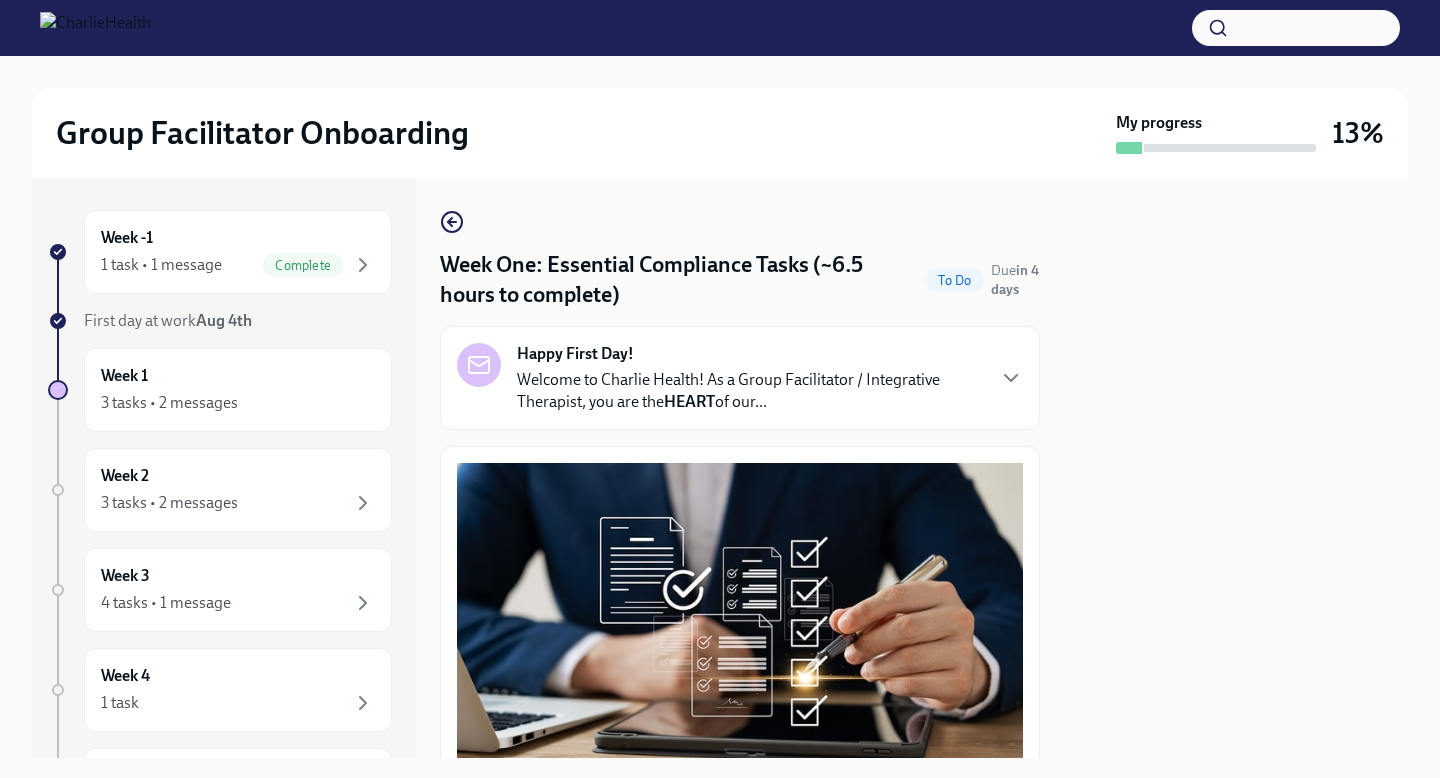 click on "Welcome to Charlie Health! As a Group Facilitator / Integrative Therapist, you are the  HEART  of our..." at bounding box center (750, 391) 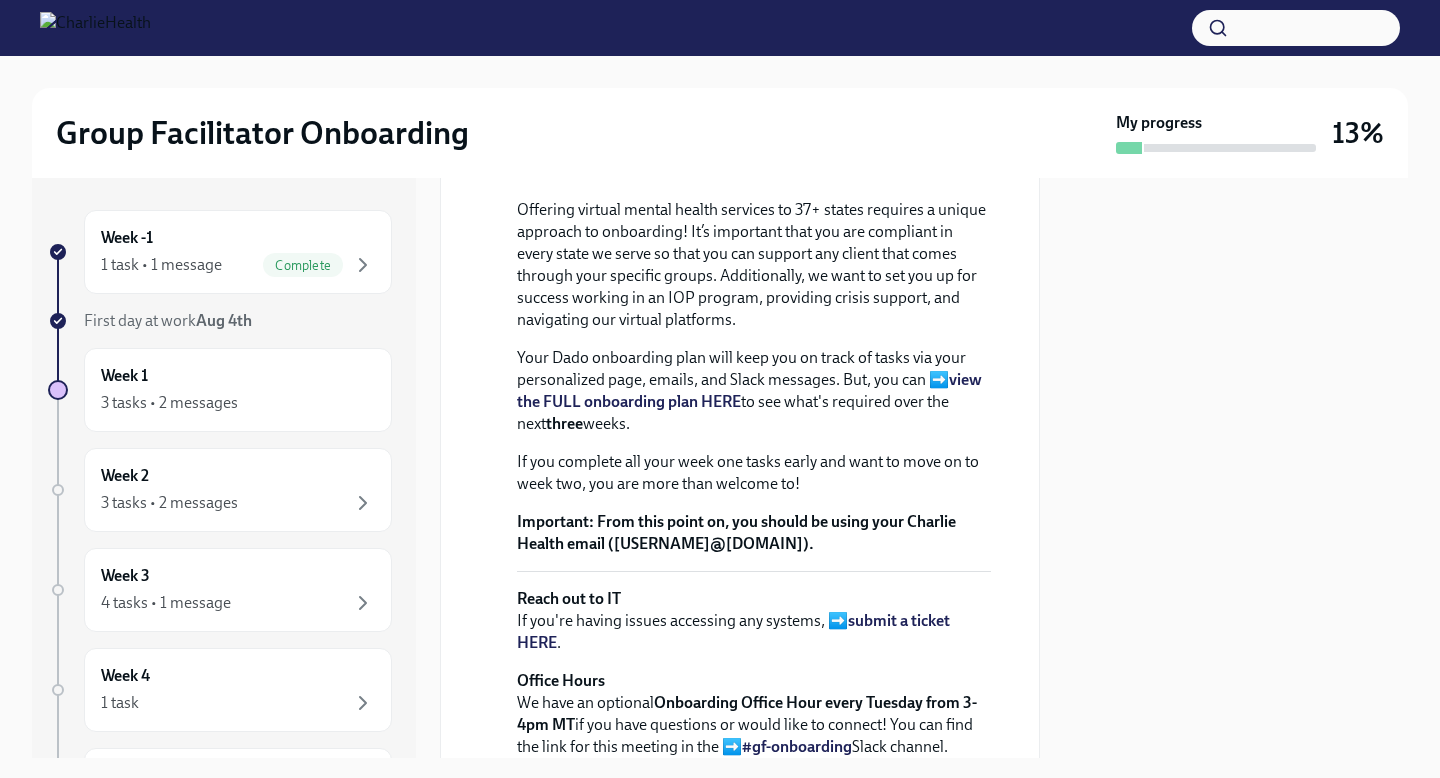 scroll, scrollTop: 350, scrollLeft: 0, axis: vertical 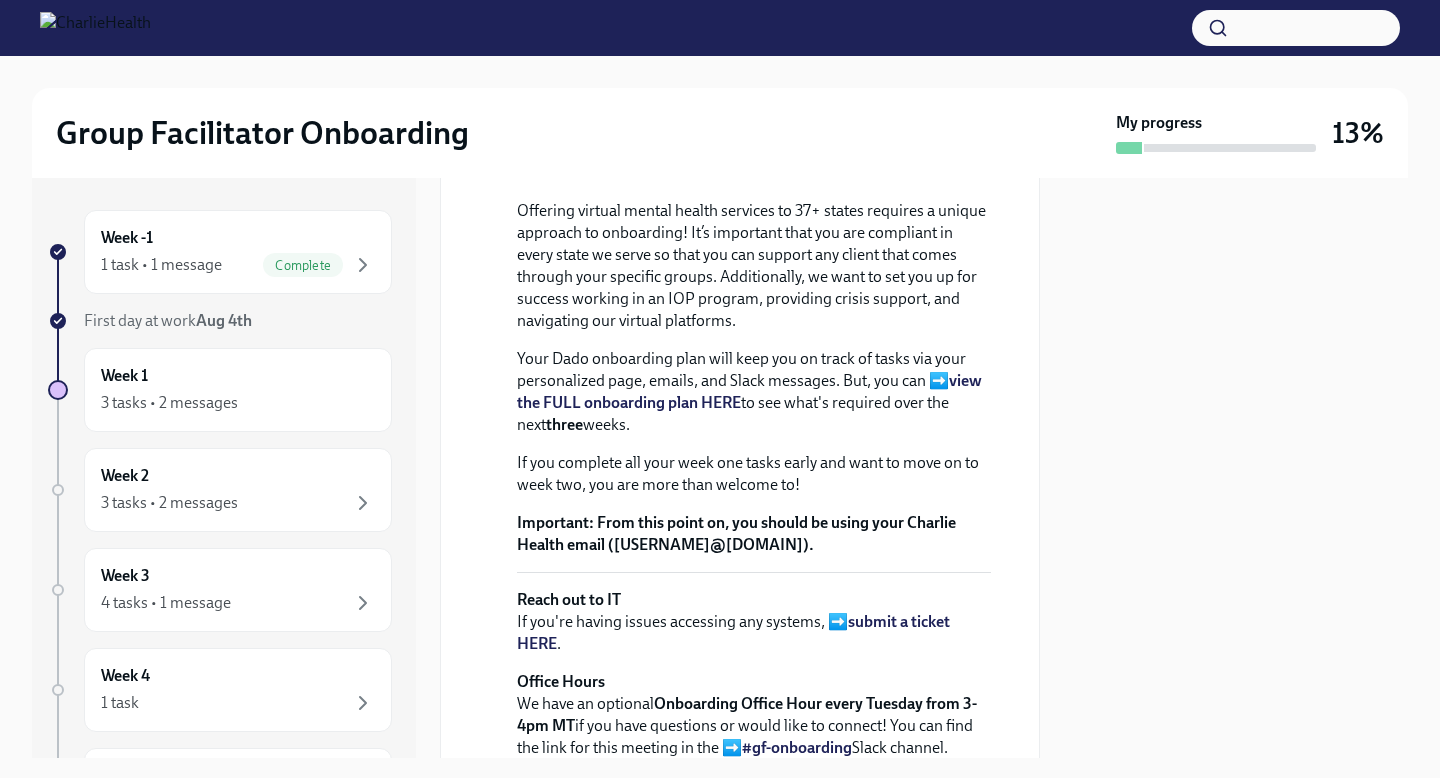 click on "view the FULL onboarding plan HERE" at bounding box center (749, 391) 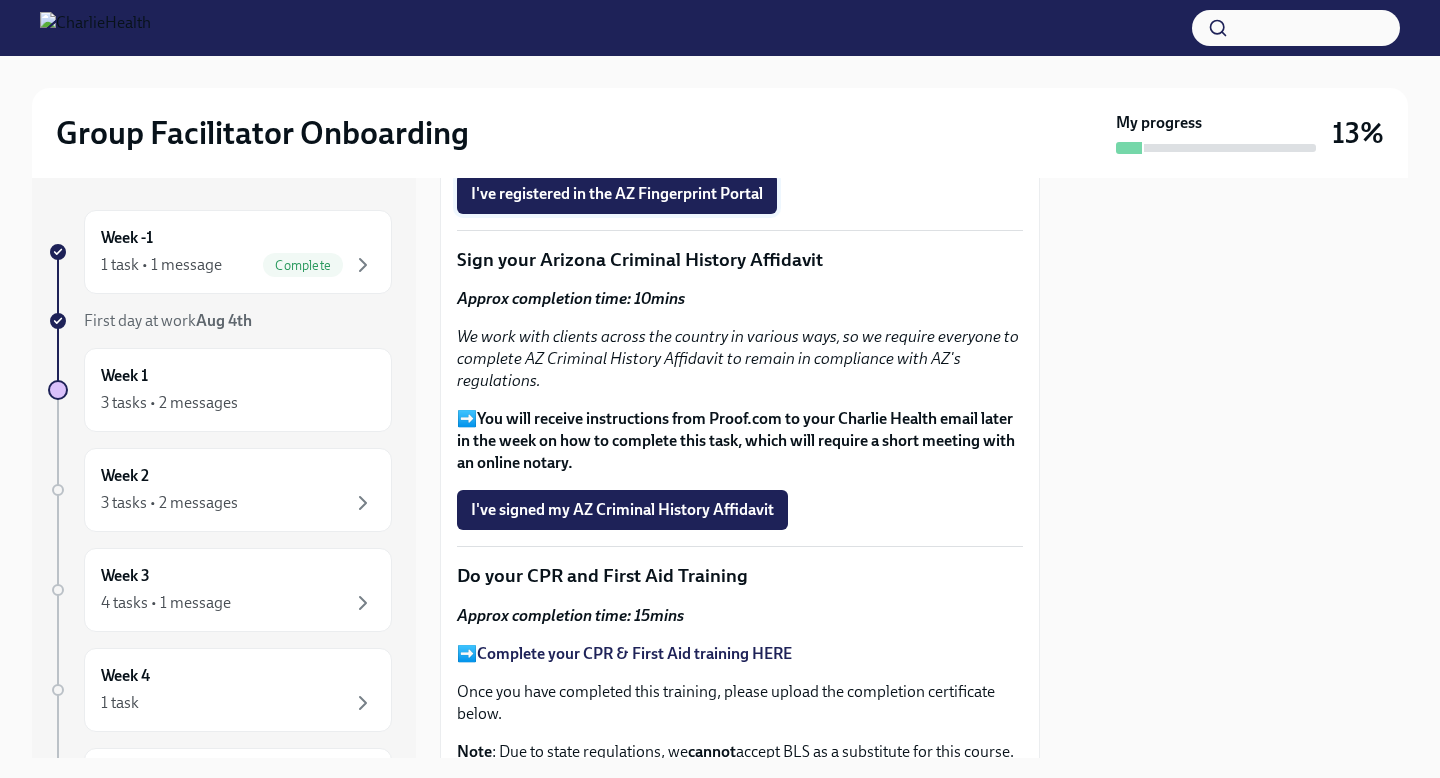 scroll, scrollTop: 3155, scrollLeft: 0, axis: vertical 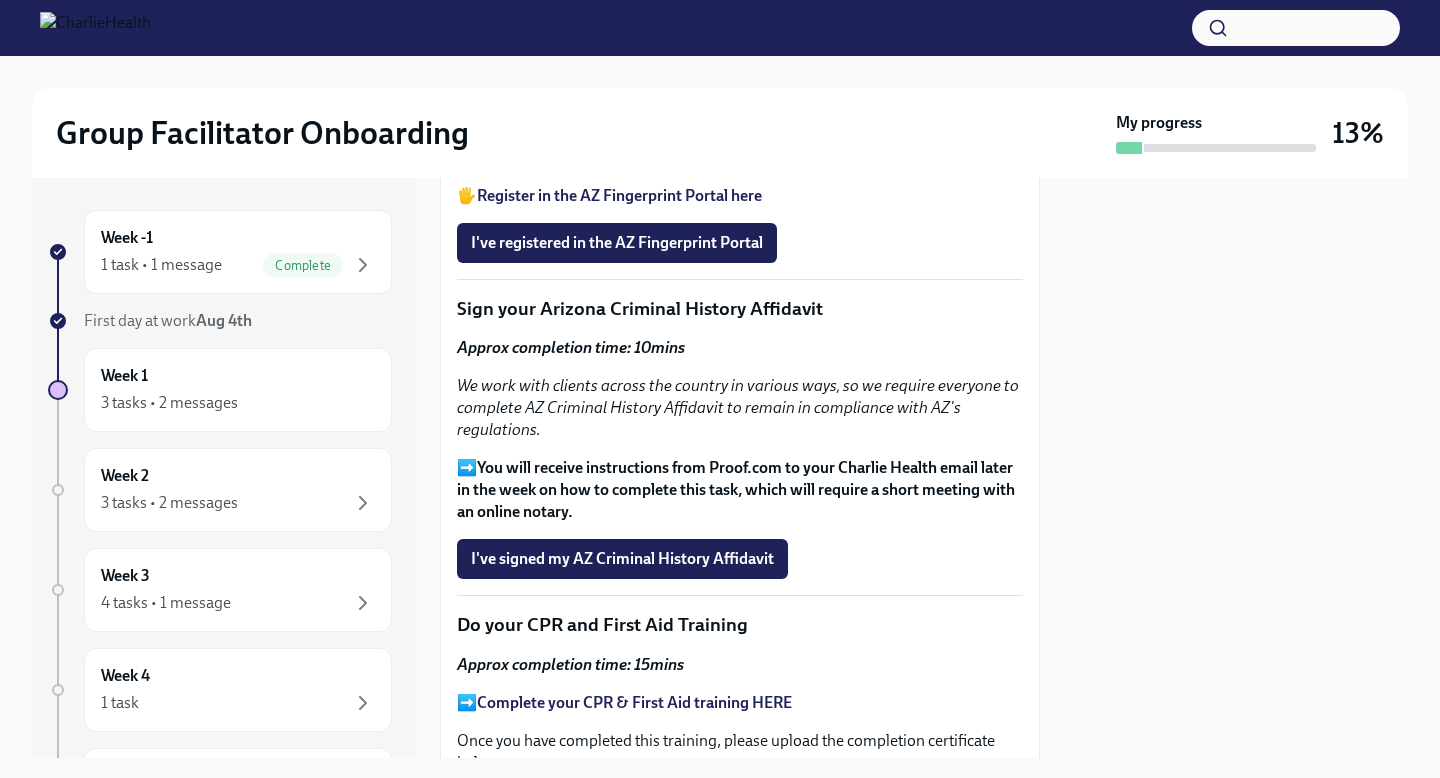 click on "THESE instructions" at bounding box center (637, 157) 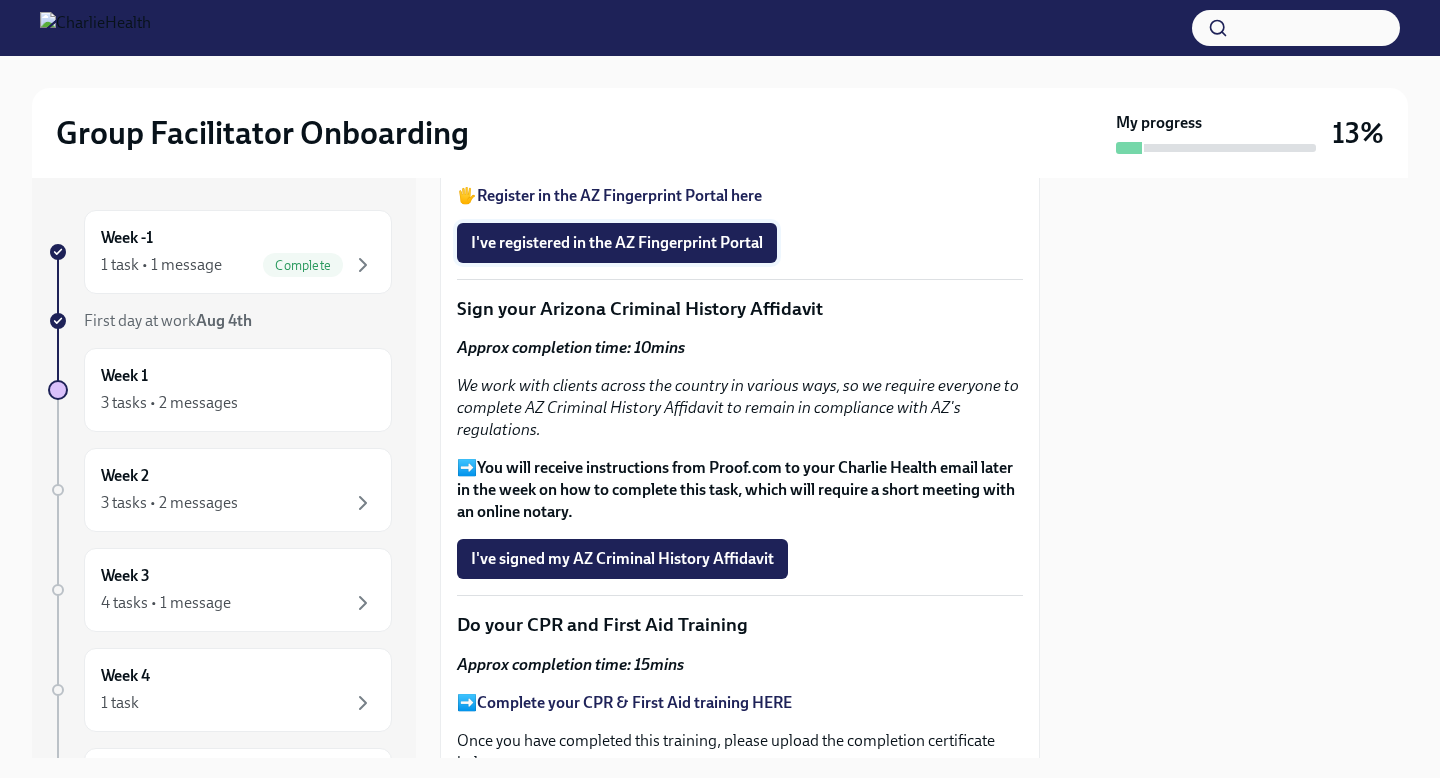 click on "I've registered in the AZ Fingerprint Portal" at bounding box center [617, 243] 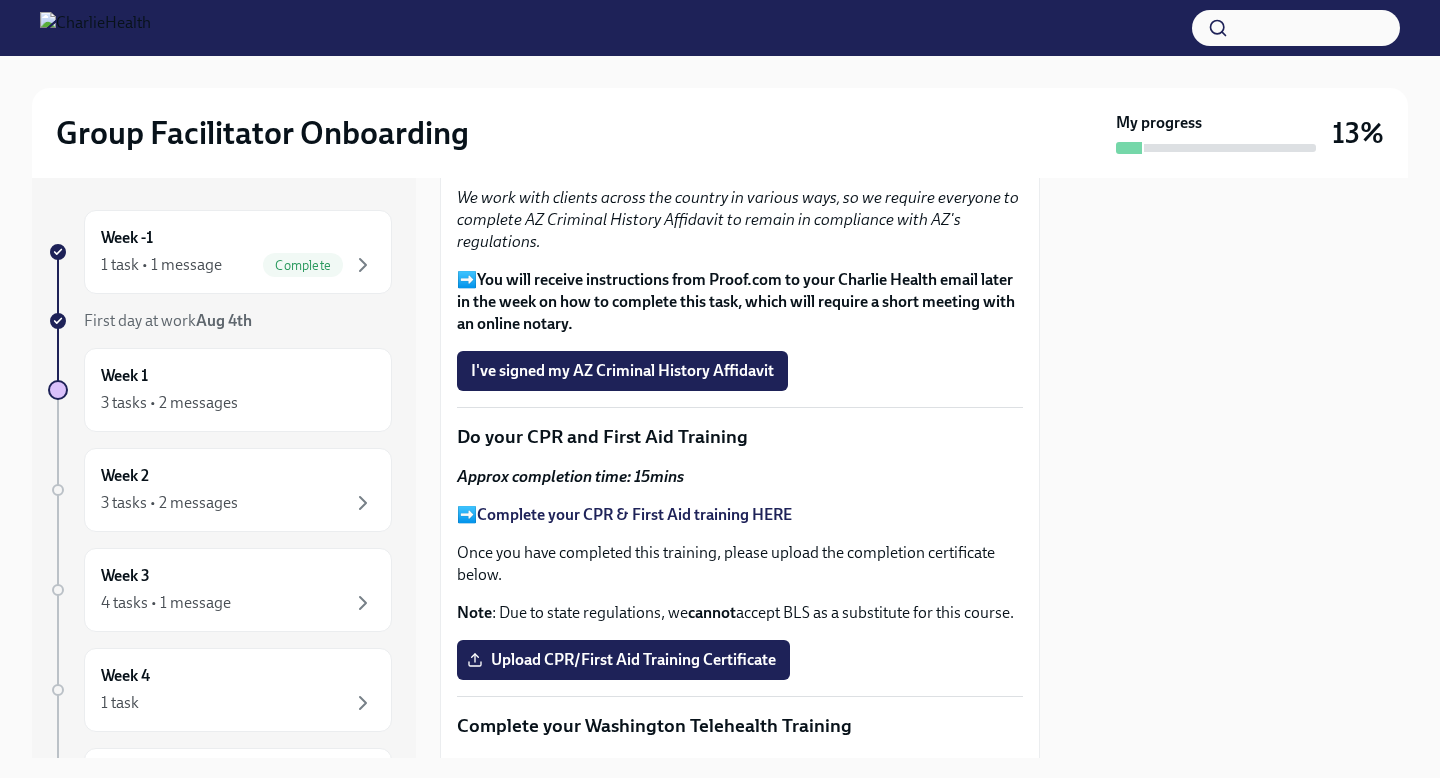 scroll, scrollTop: 3455, scrollLeft: 0, axis: vertical 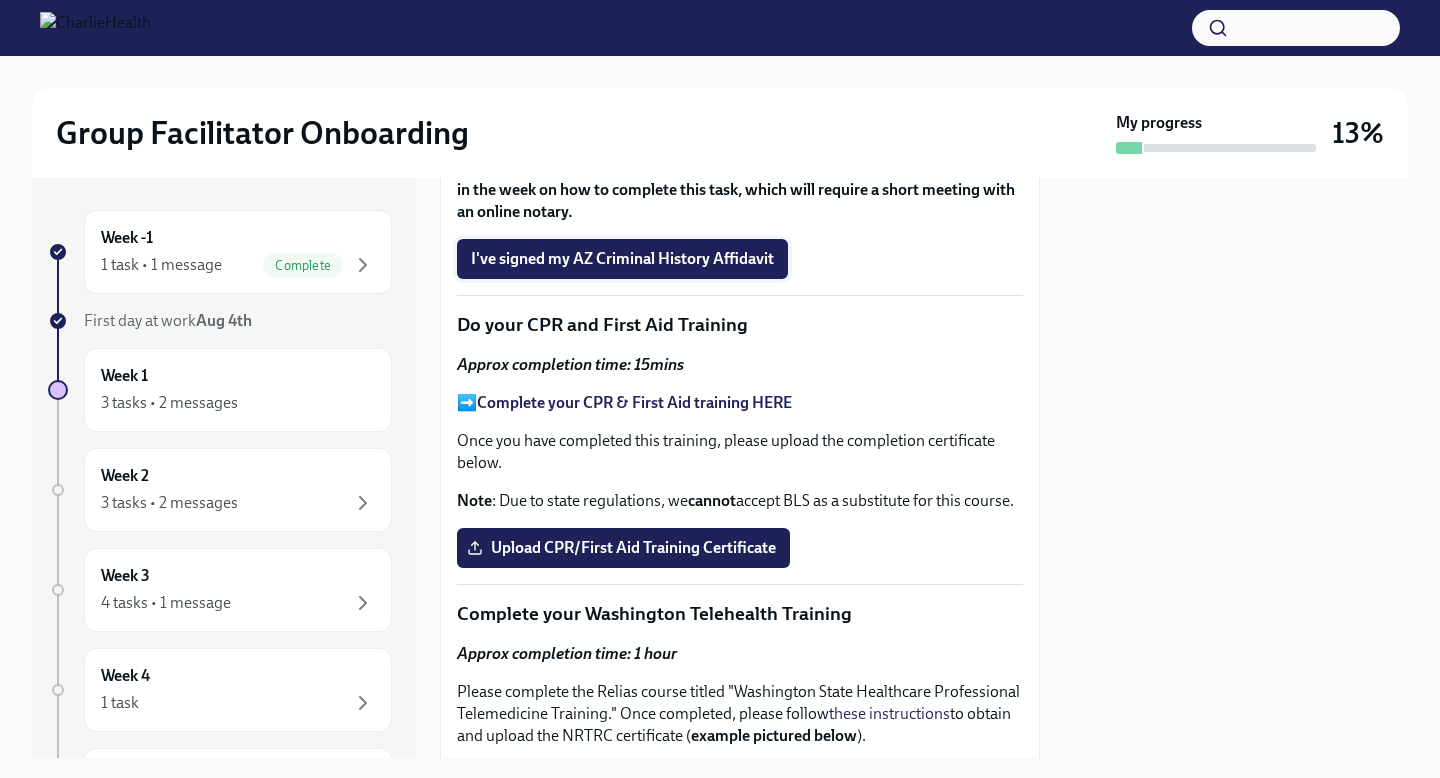 click on "I've signed my AZ Criminal History Affidavit" at bounding box center (622, 259) 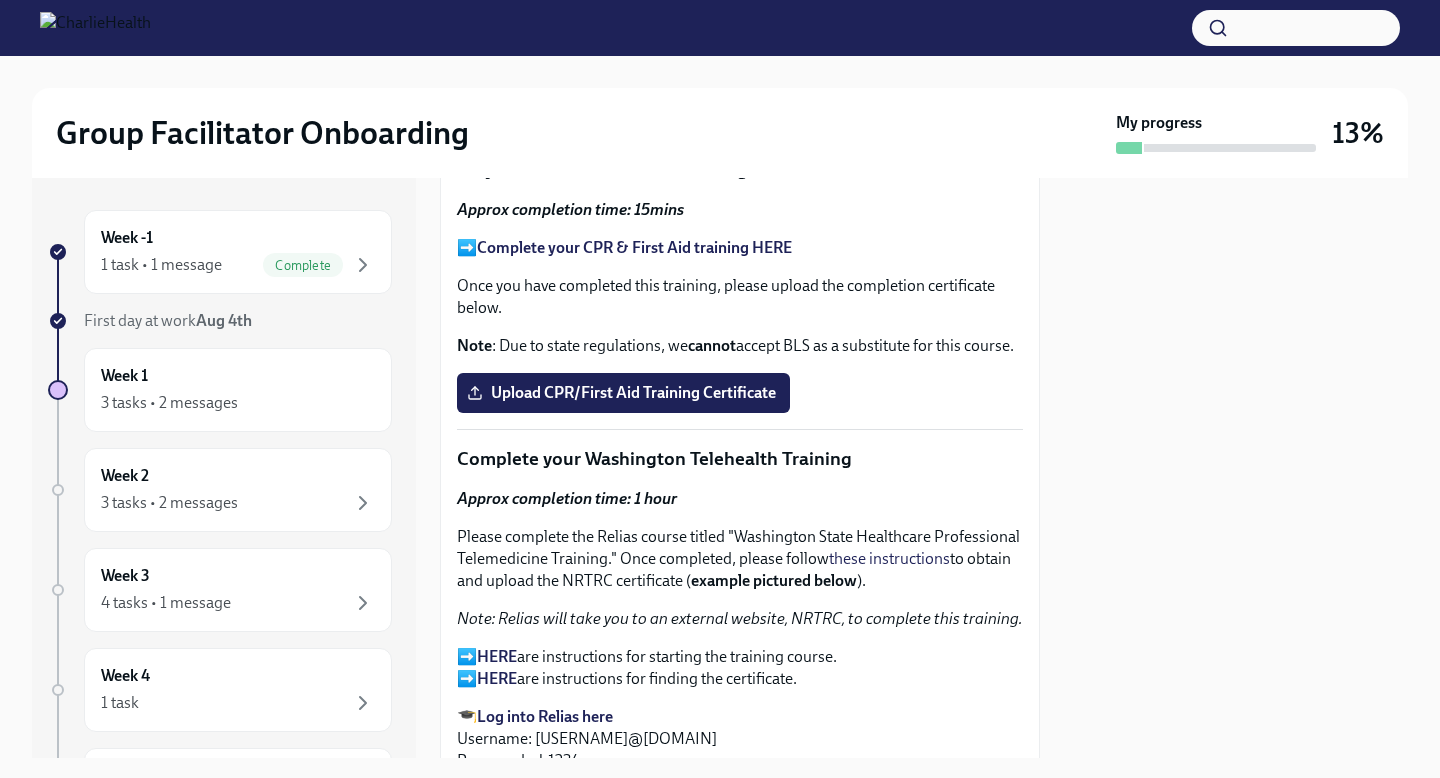 scroll, scrollTop: 3748, scrollLeft: 0, axis: vertical 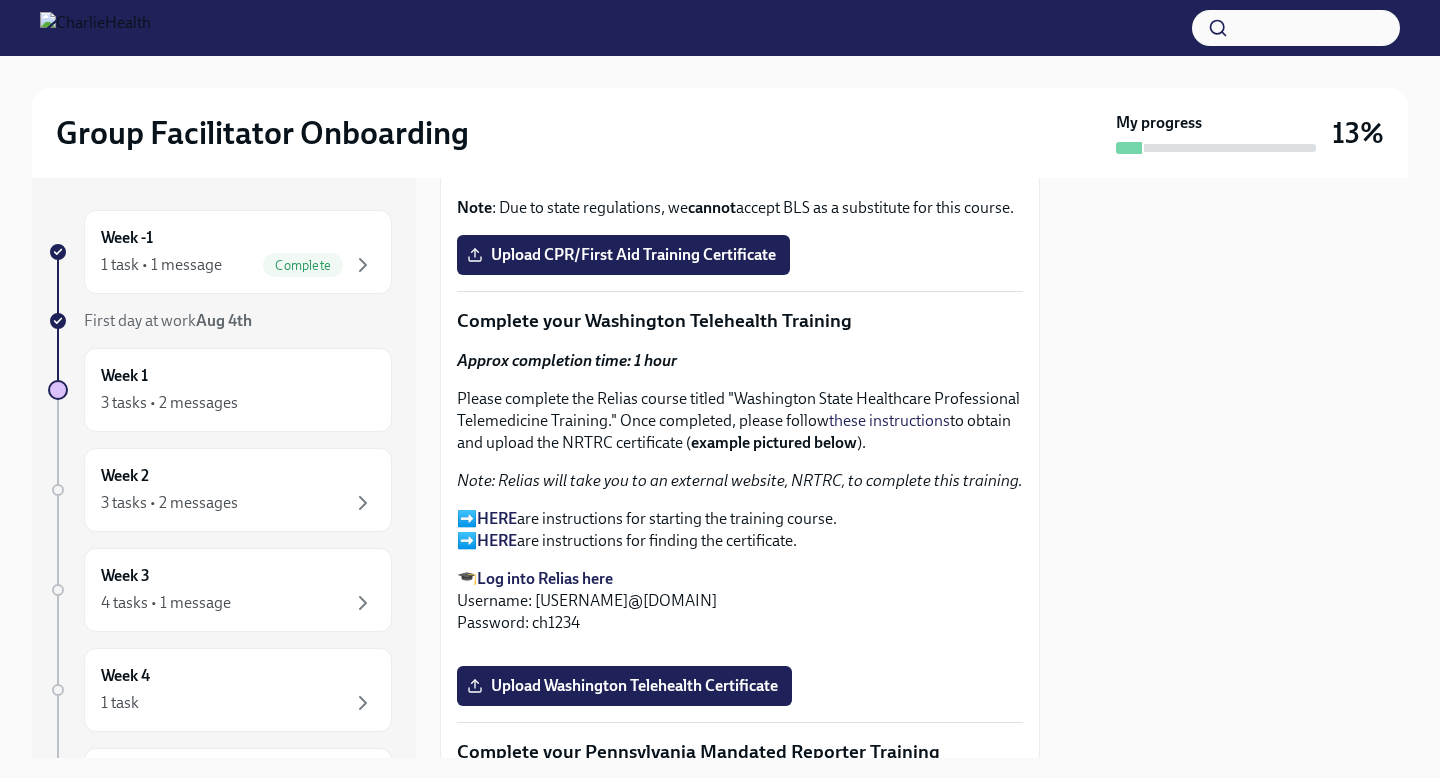 click on "Complete your CPR & First Aid training HERE" at bounding box center (634, 109) 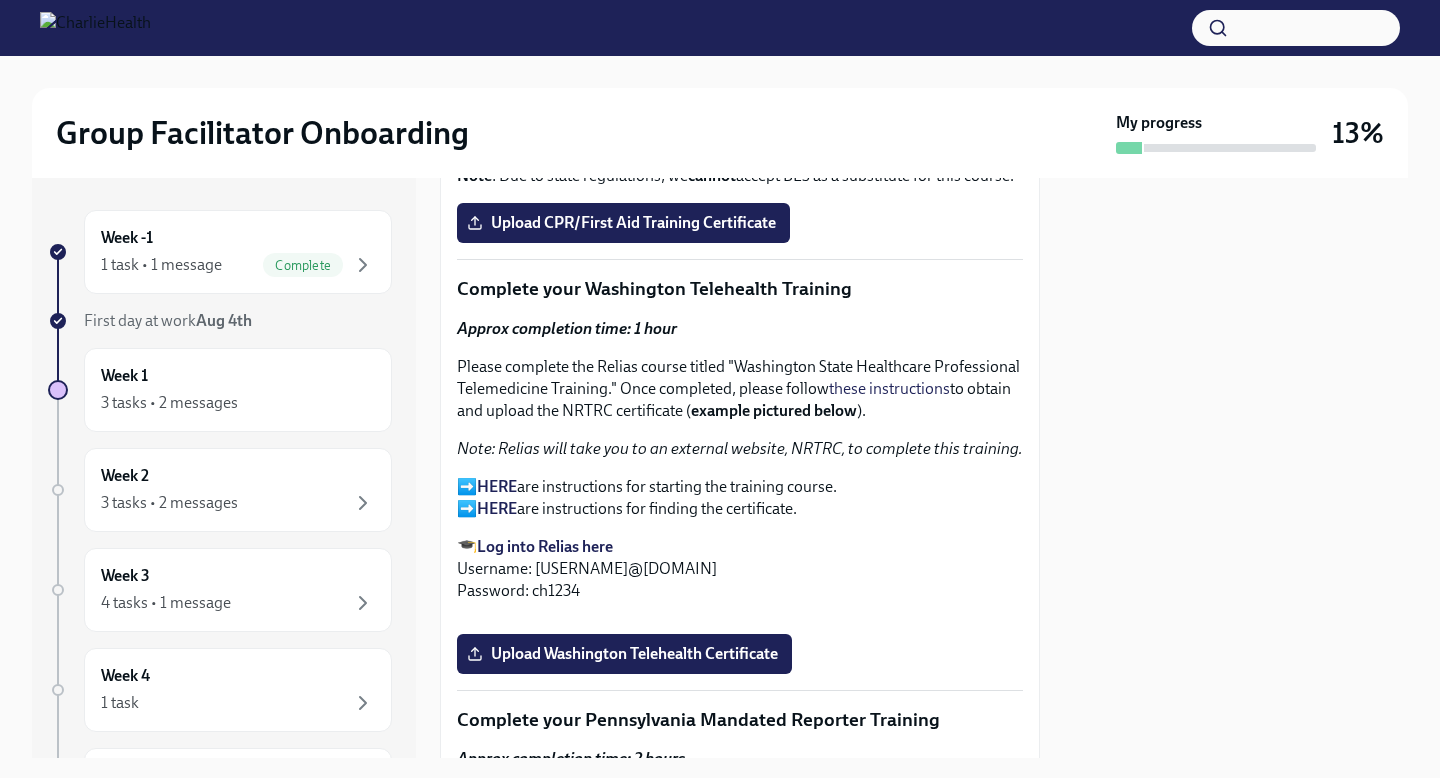 scroll, scrollTop: 3788, scrollLeft: 0, axis: vertical 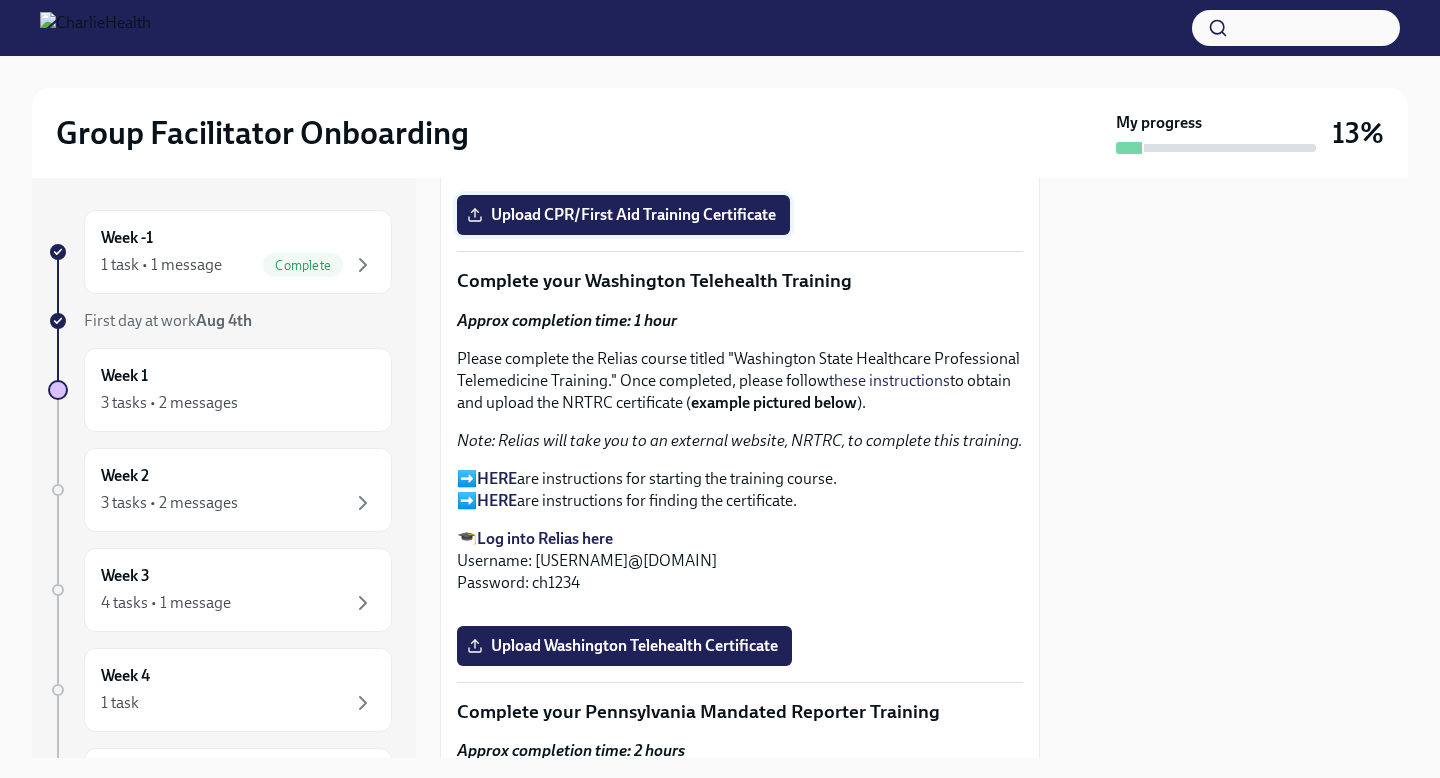 click on "Upload CPR/First Aid Training Certificate" at bounding box center (623, 215) 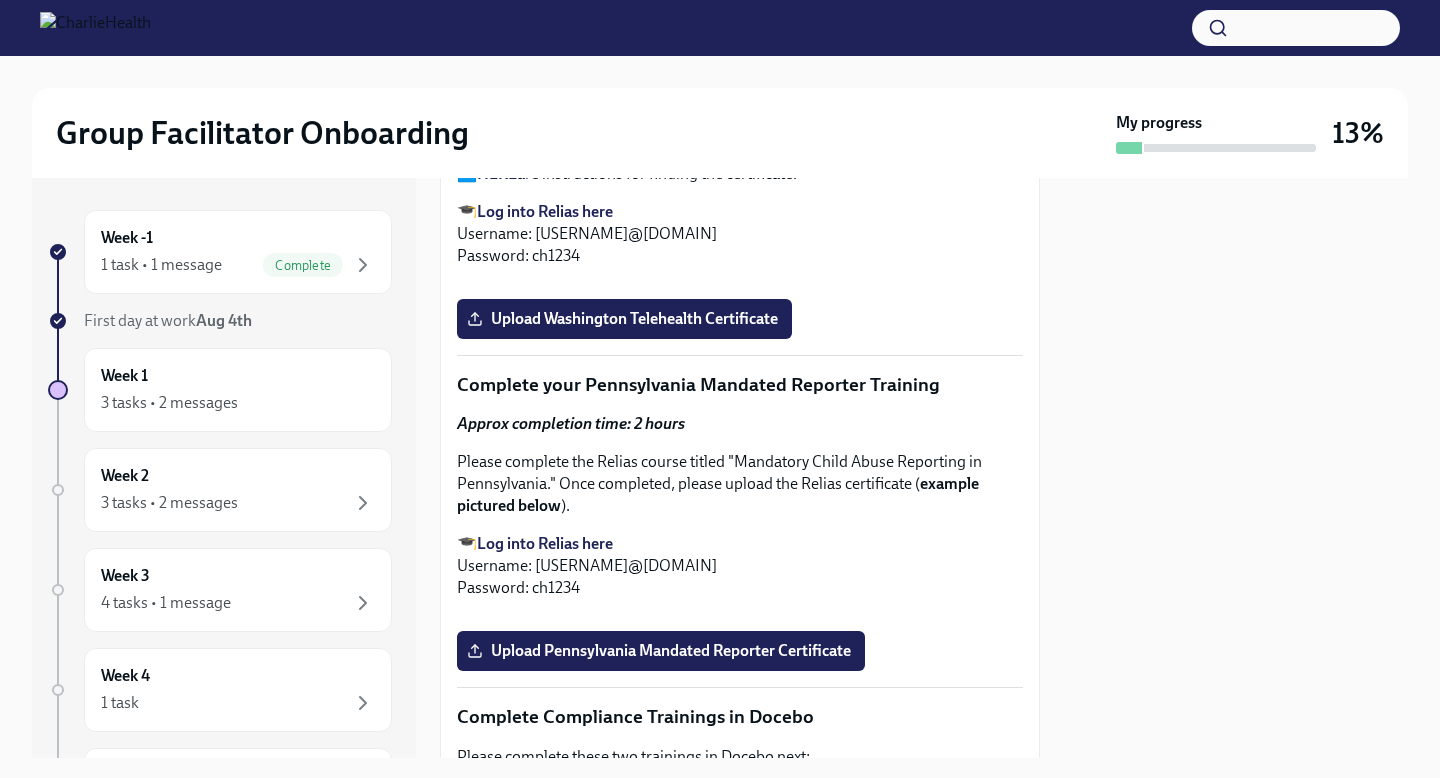 scroll, scrollTop: 4064, scrollLeft: 0, axis: vertical 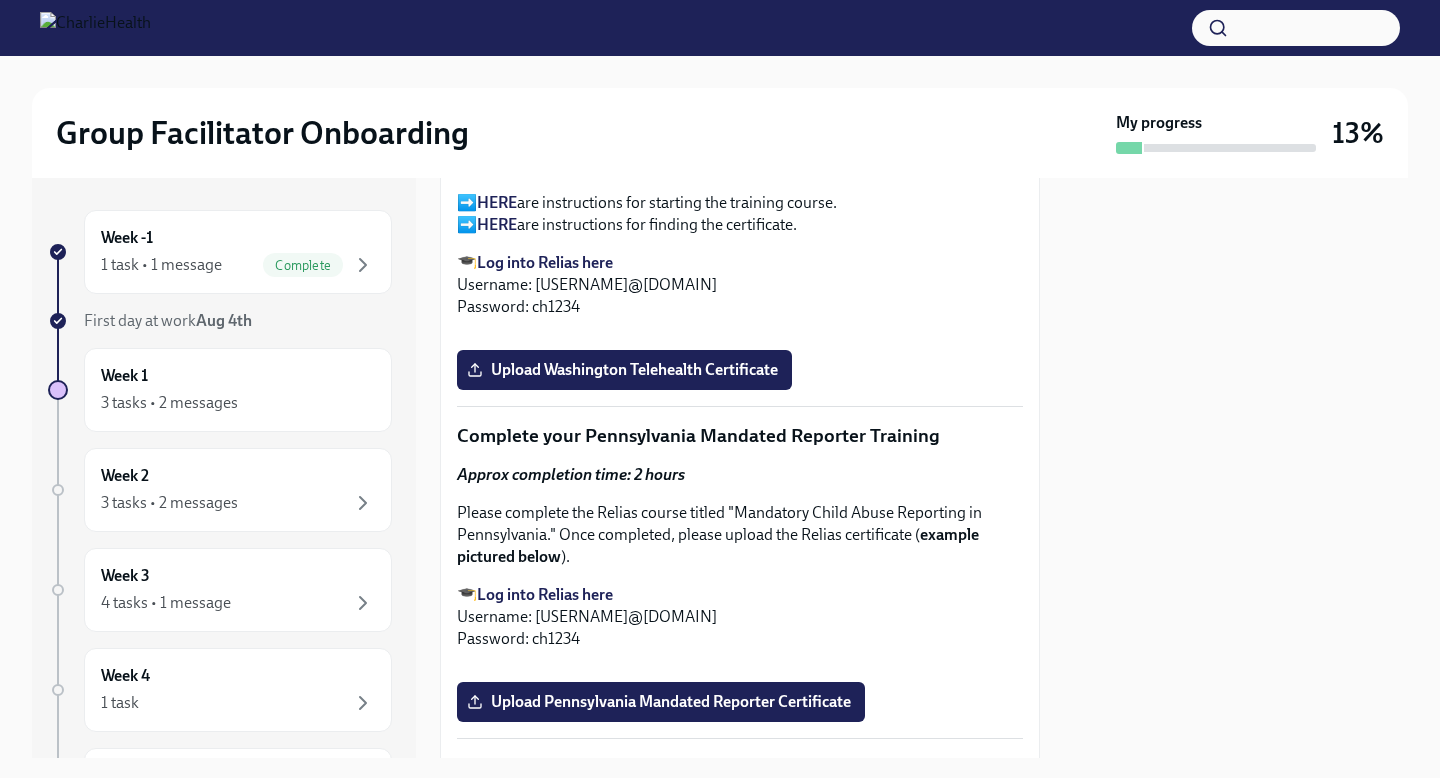 click on "HERE" at bounding box center (497, 202) 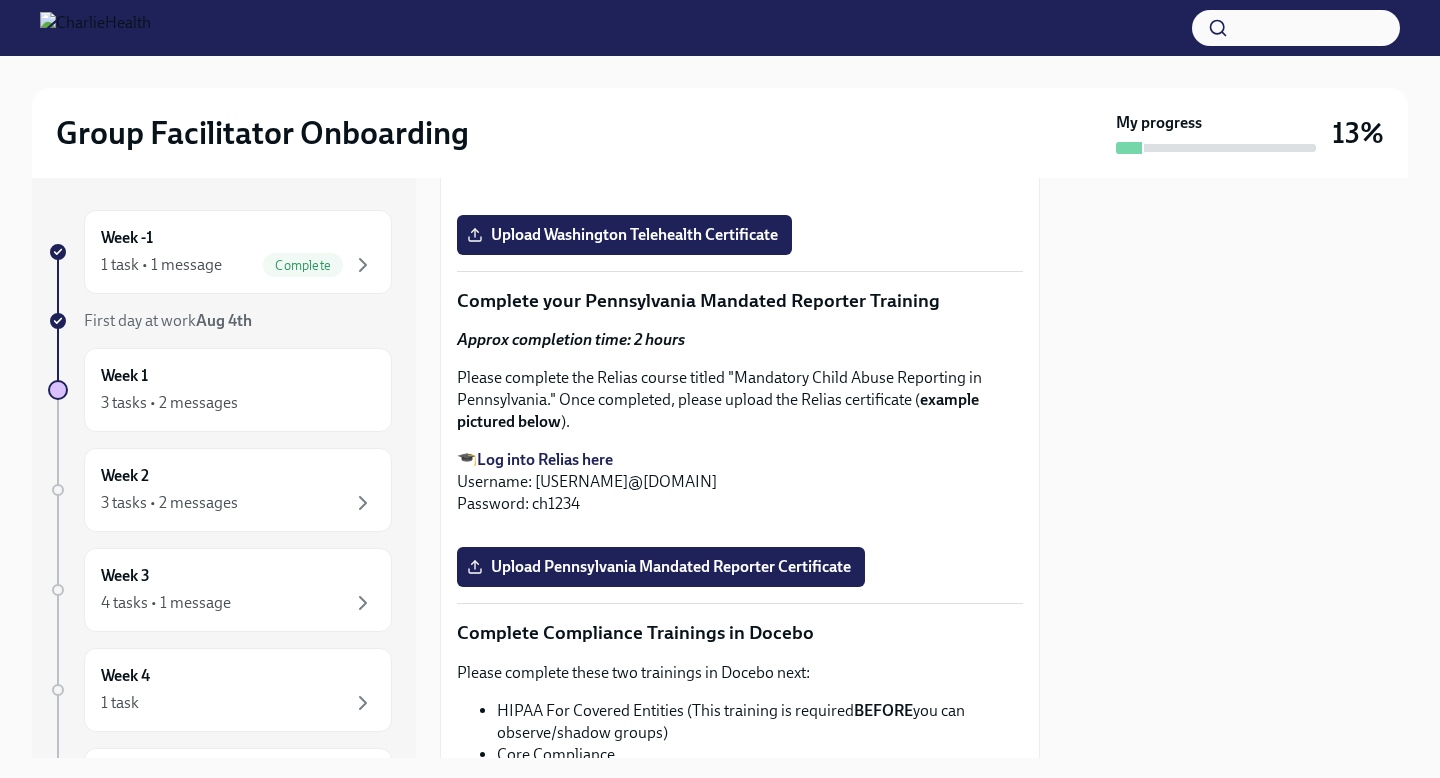 scroll, scrollTop: 4223, scrollLeft: 0, axis: vertical 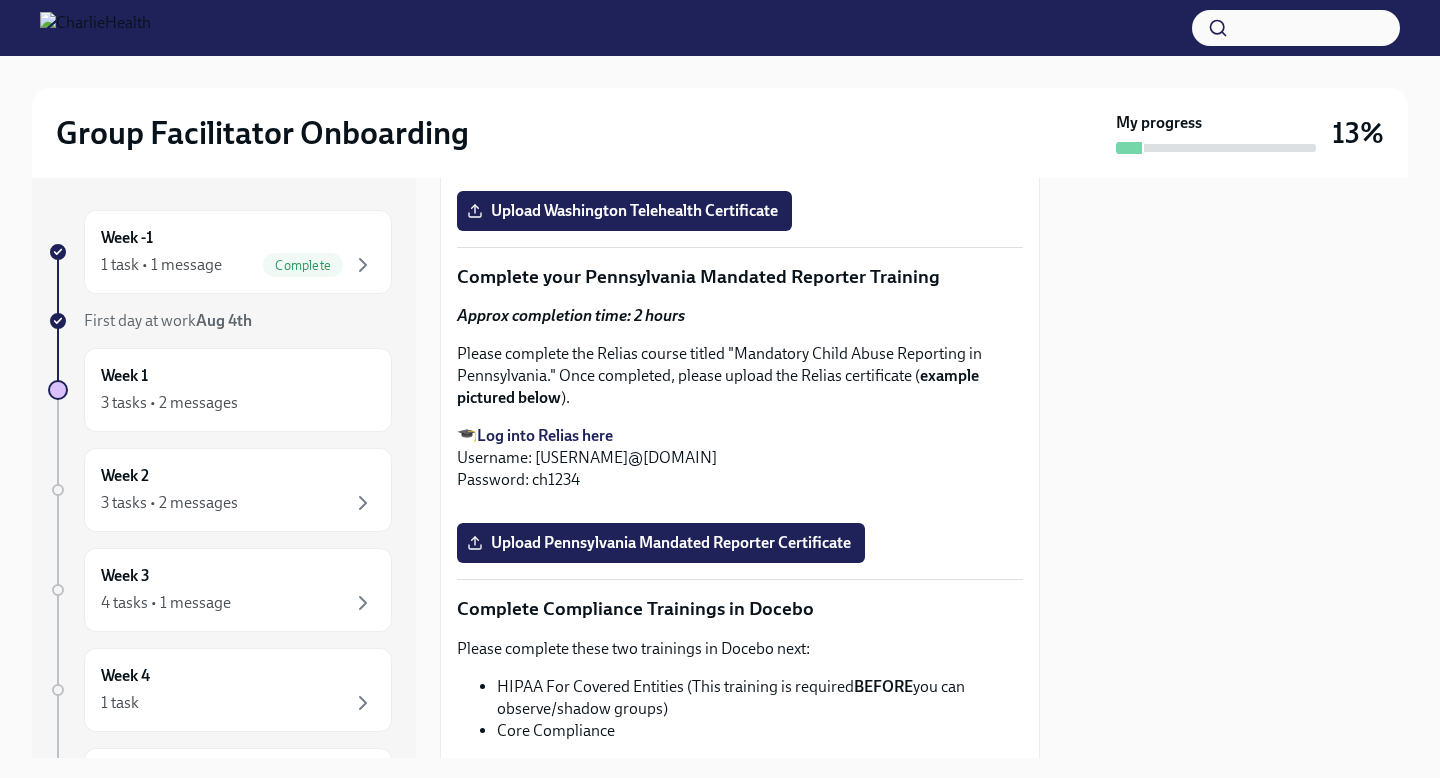 click on "HERE" at bounding box center (497, 65) 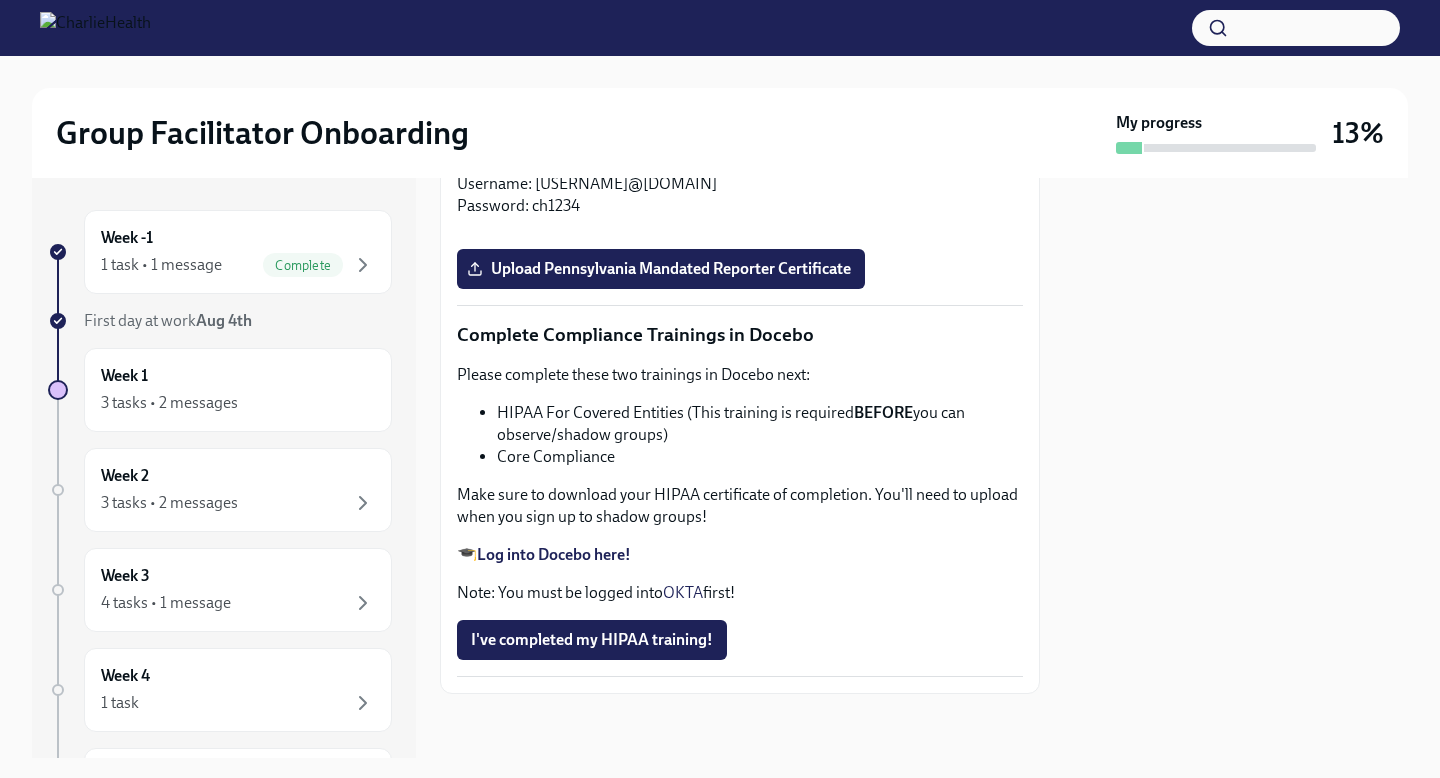 scroll, scrollTop: 4637, scrollLeft: 0, axis: vertical 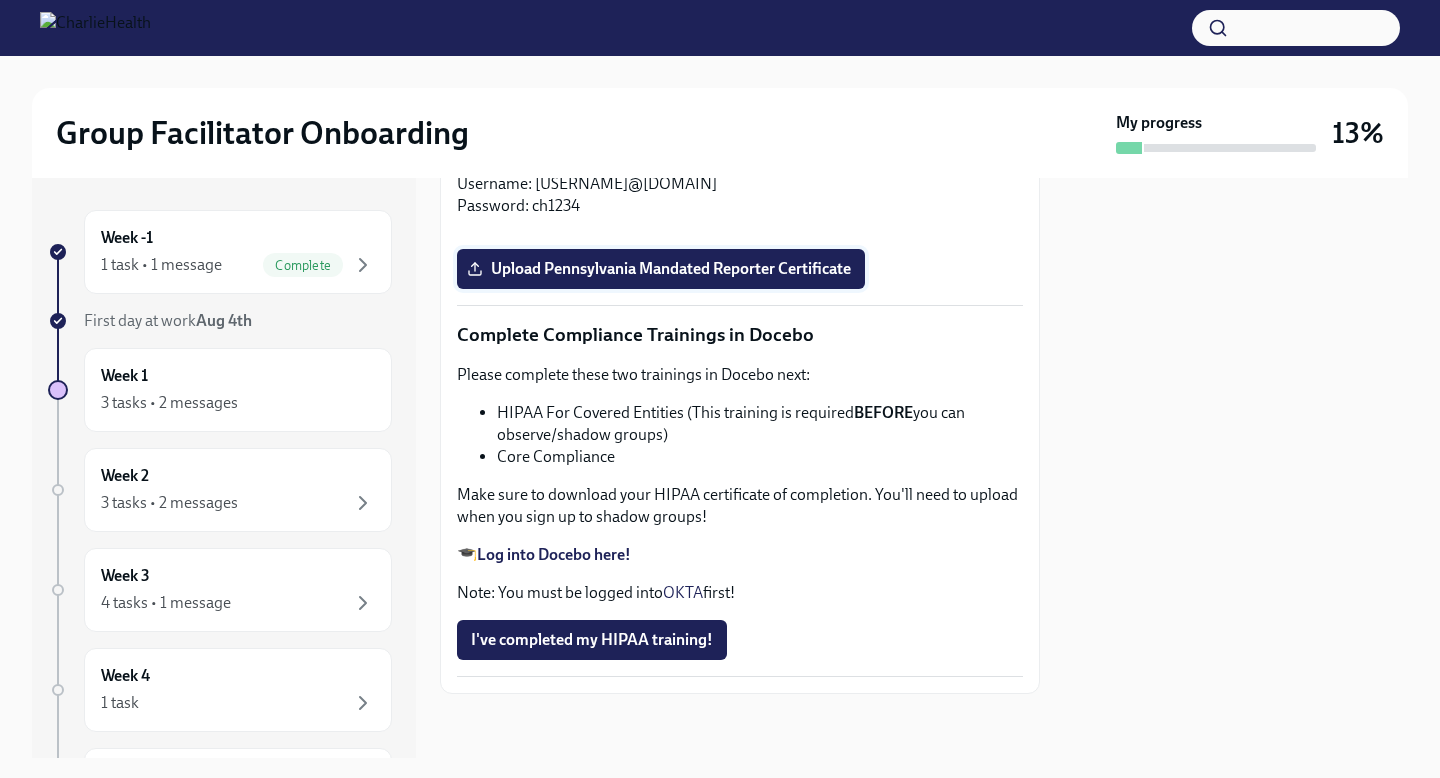 click on "Upload Pennsylvania Mandated Reporter Certificate" at bounding box center (661, 269) 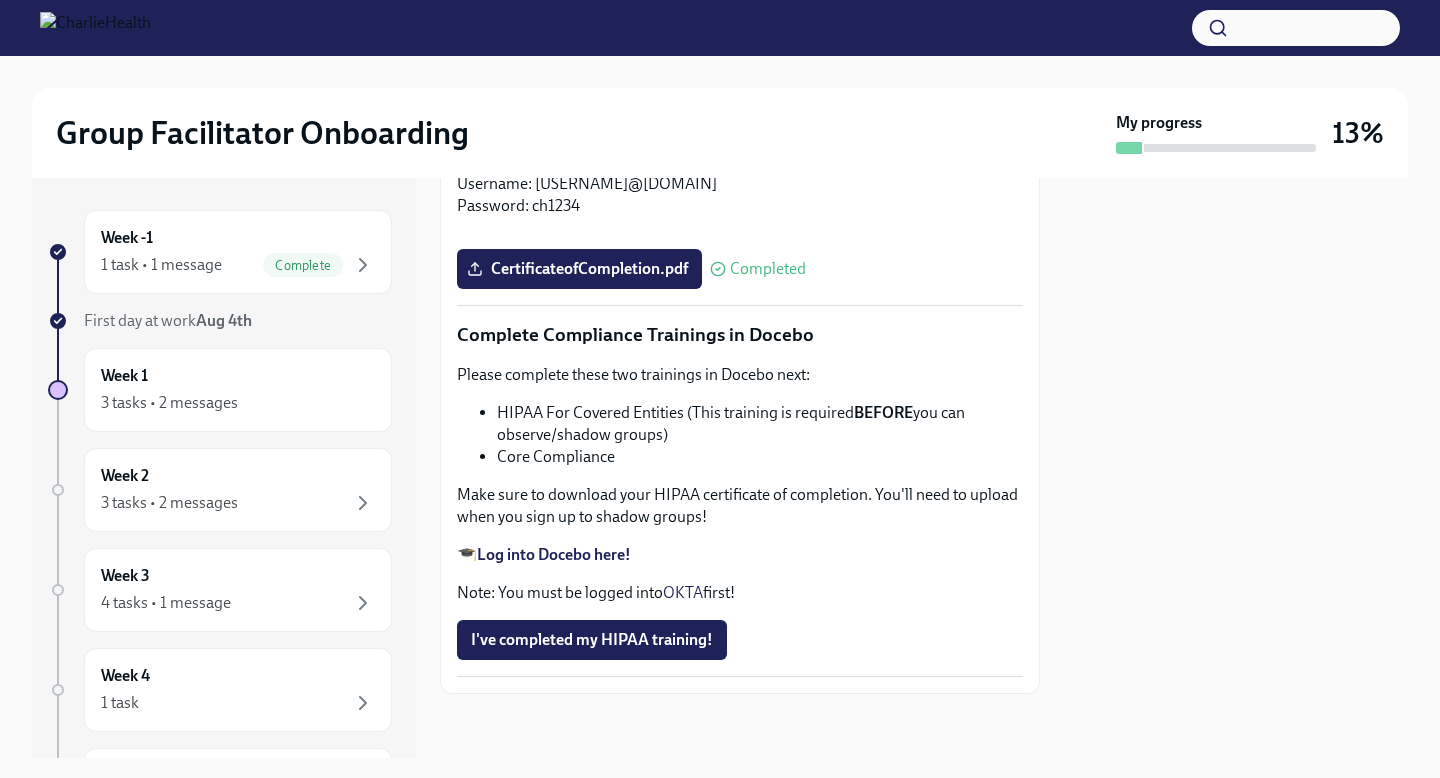 scroll, scrollTop: 5573, scrollLeft: 0, axis: vertical 